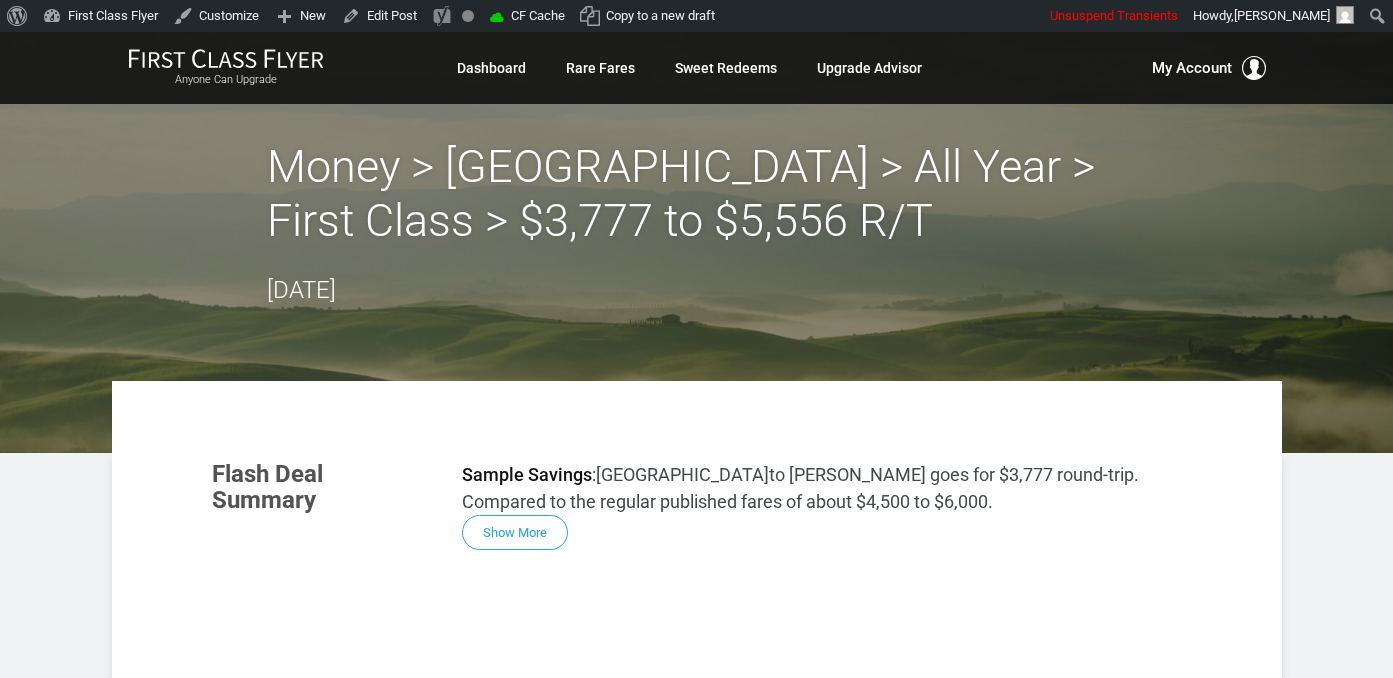 scroll, scrollTop: 1267, scrollLeft: 0, axis: vertical 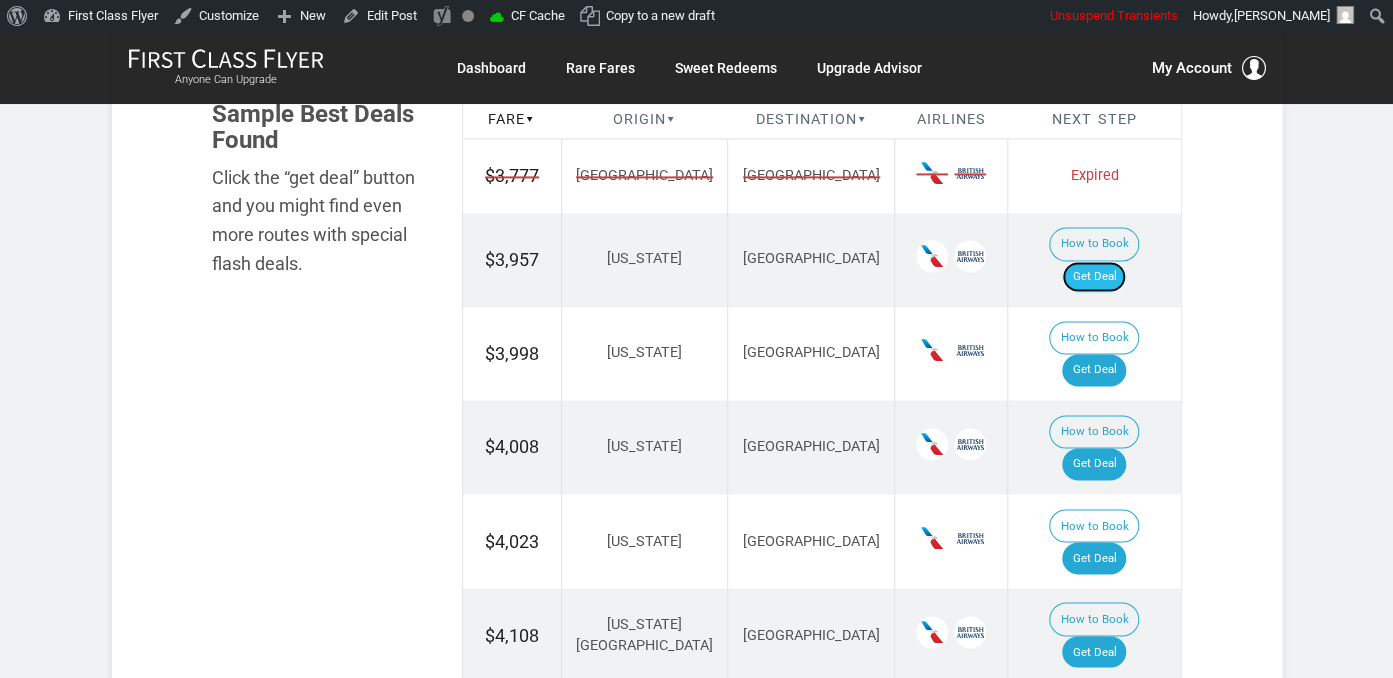 click on "Get Deal" at bounding box center [1094, 277] 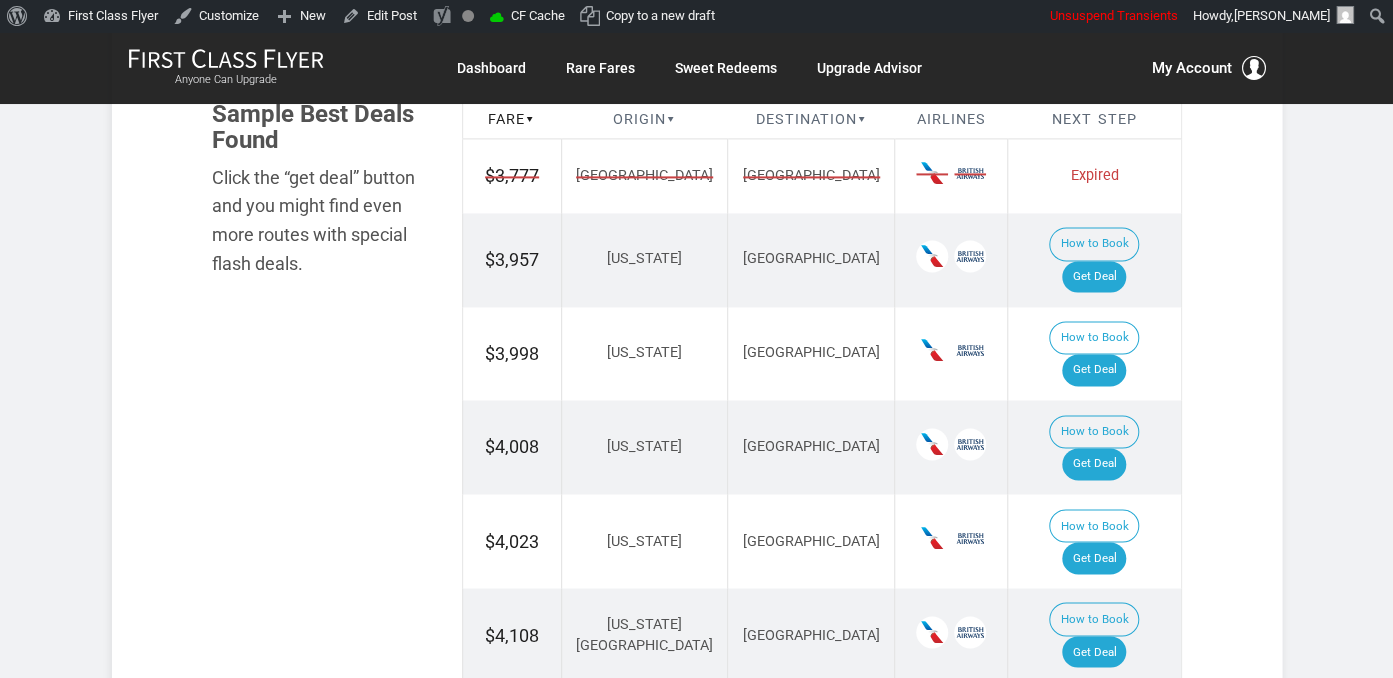 scroll, scrollTop: 0, scrollLeft: 0, axis: both 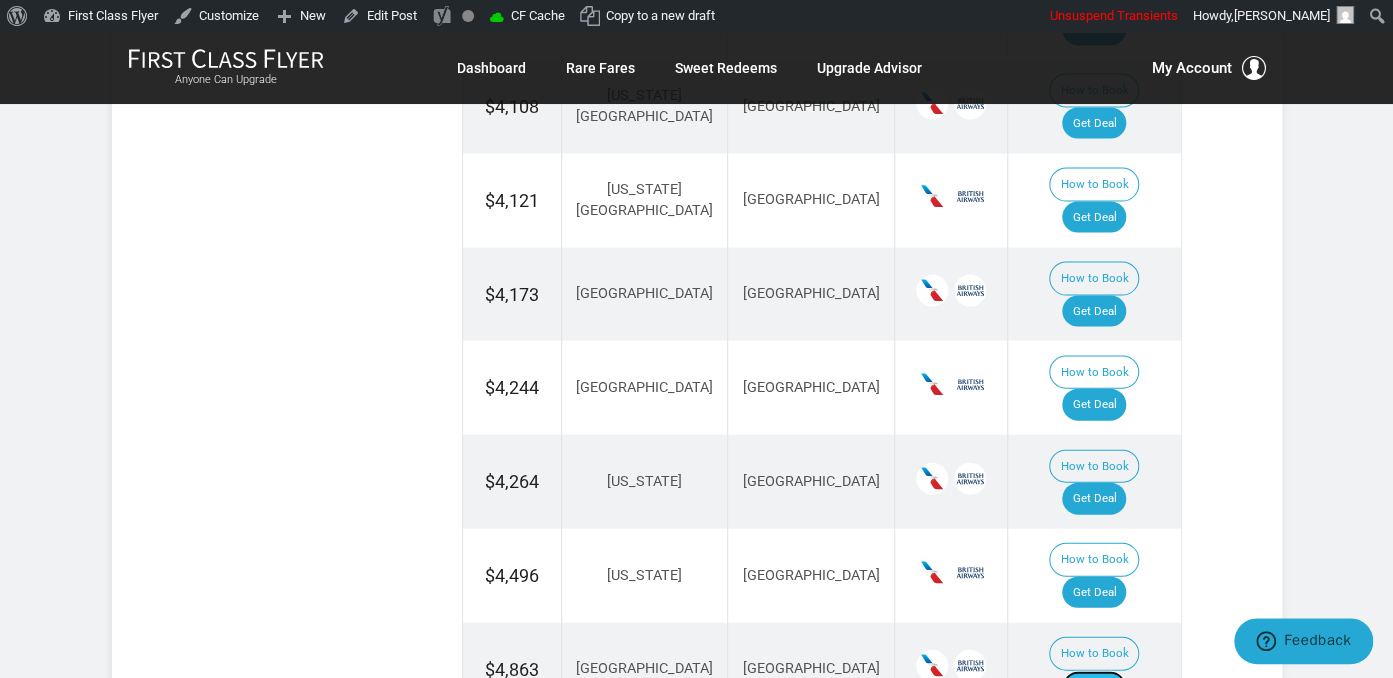 click on "Get Deal" at bounding box center (1094, 687) 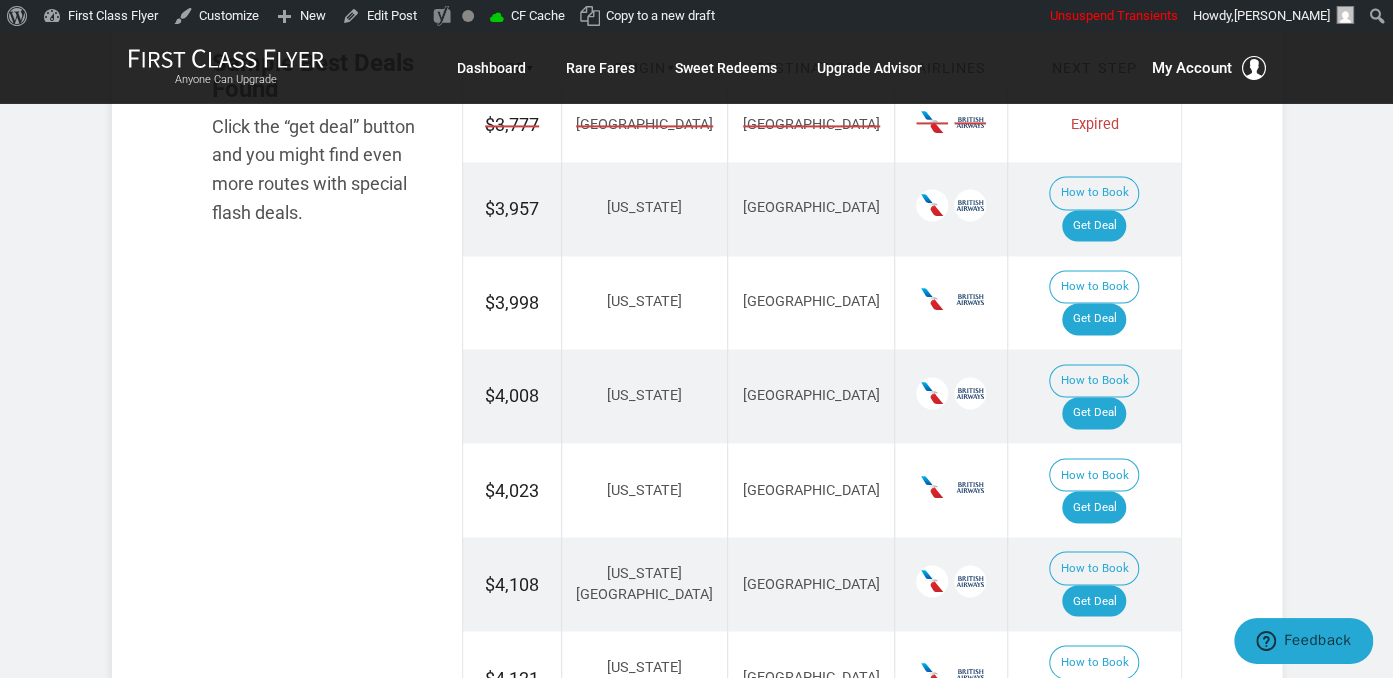 scroll, scrollTop: 1267, scrollLeft: 0, axis: vertical 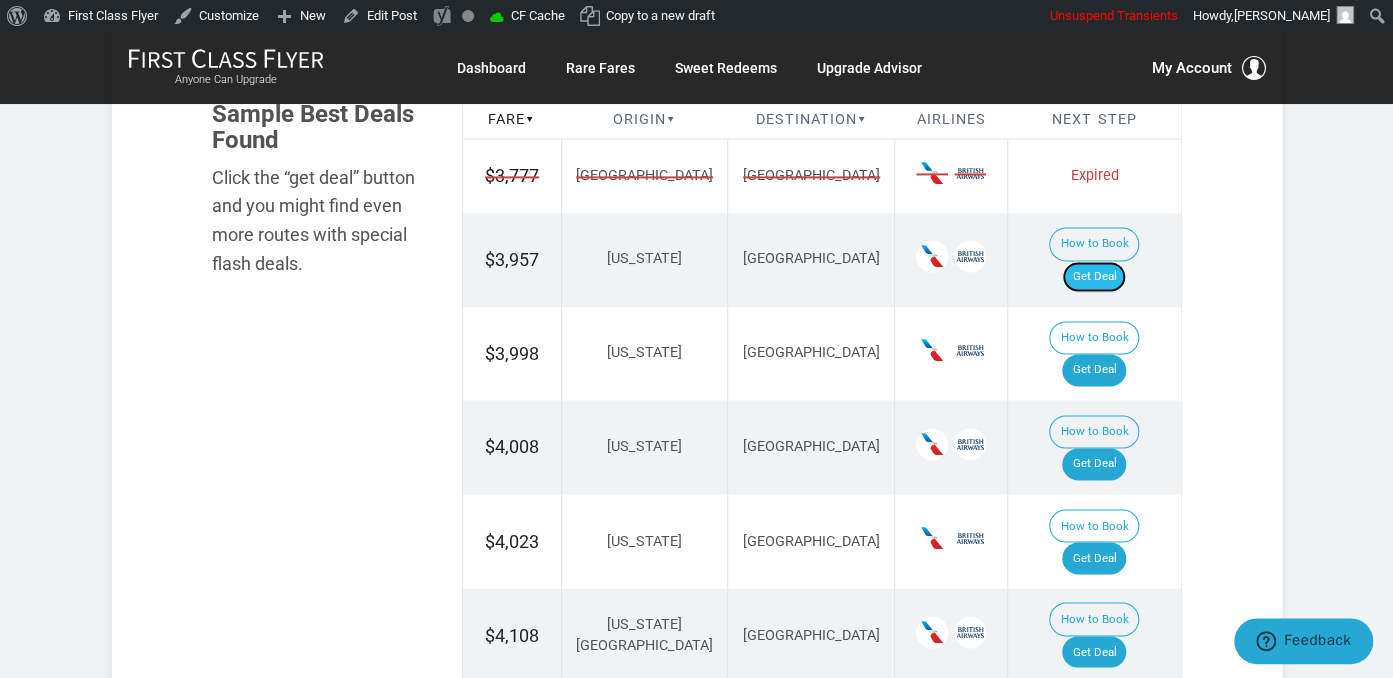 click on "Get Deal" at bounding box center (1094, 277) 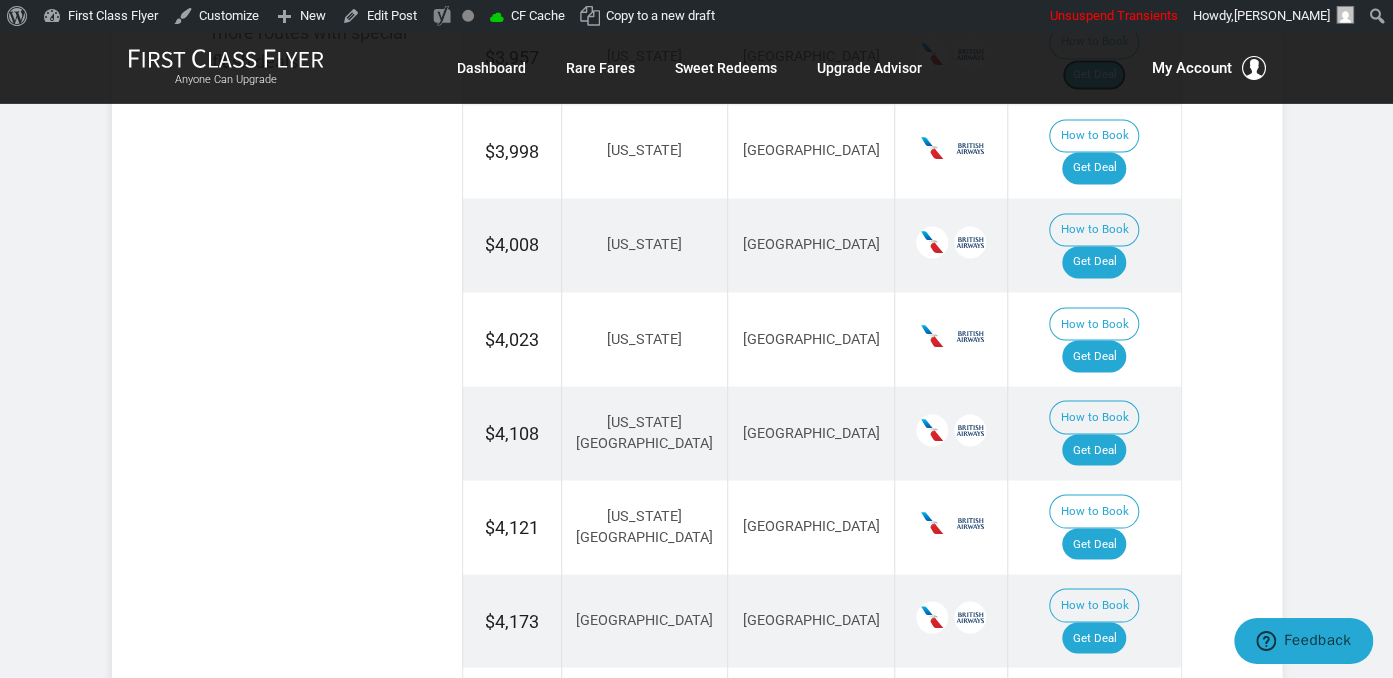 scroll, scrollTop: 1478, scrollLeft: 0, axis: vertical 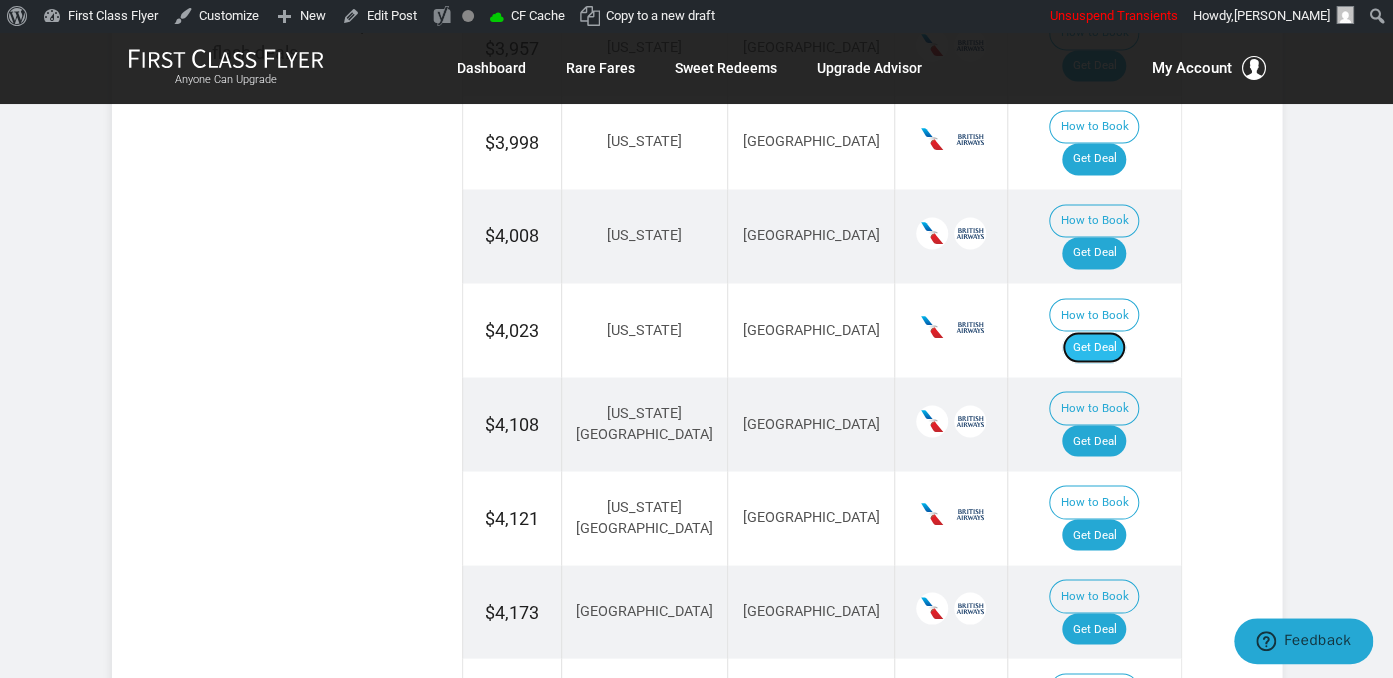 drag, startPoint x: 1110, startPoint y: 263, endPoint x: 1115, endPoint y: 272, distance: 10.29563 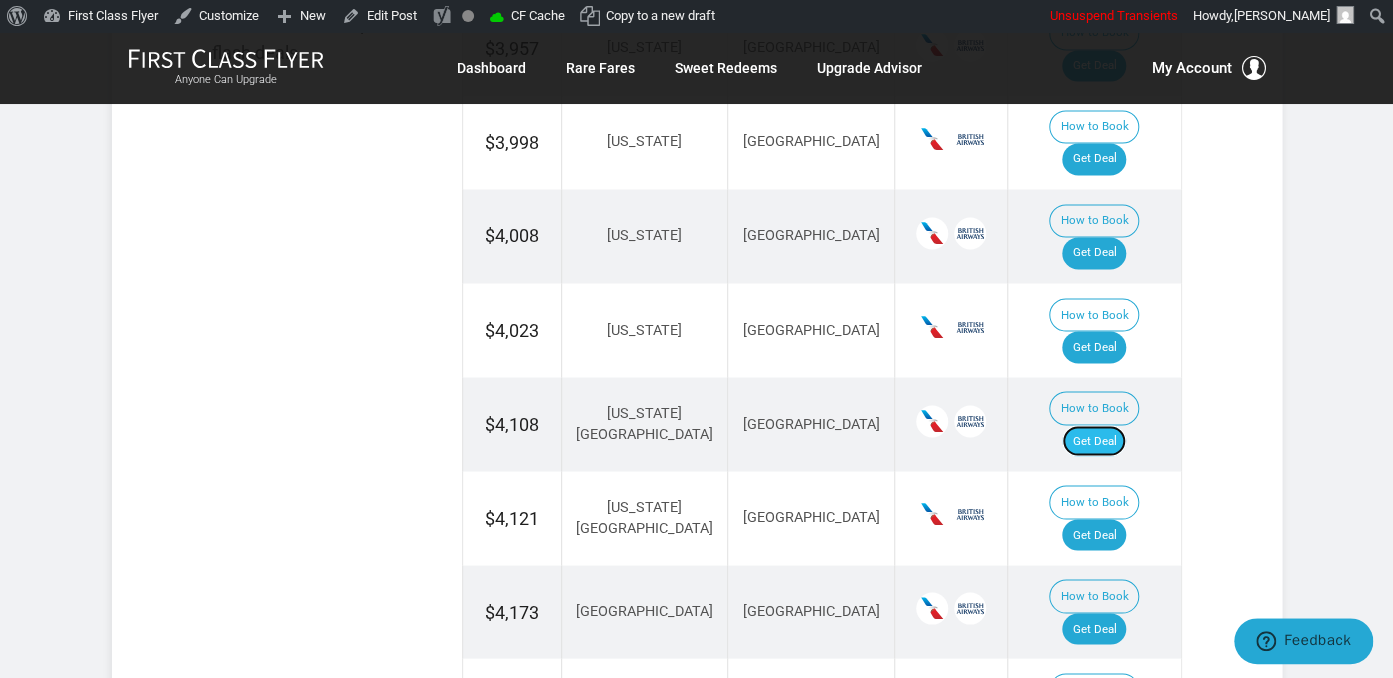 click on "Get Deal" at bounding box center [1094, 441] 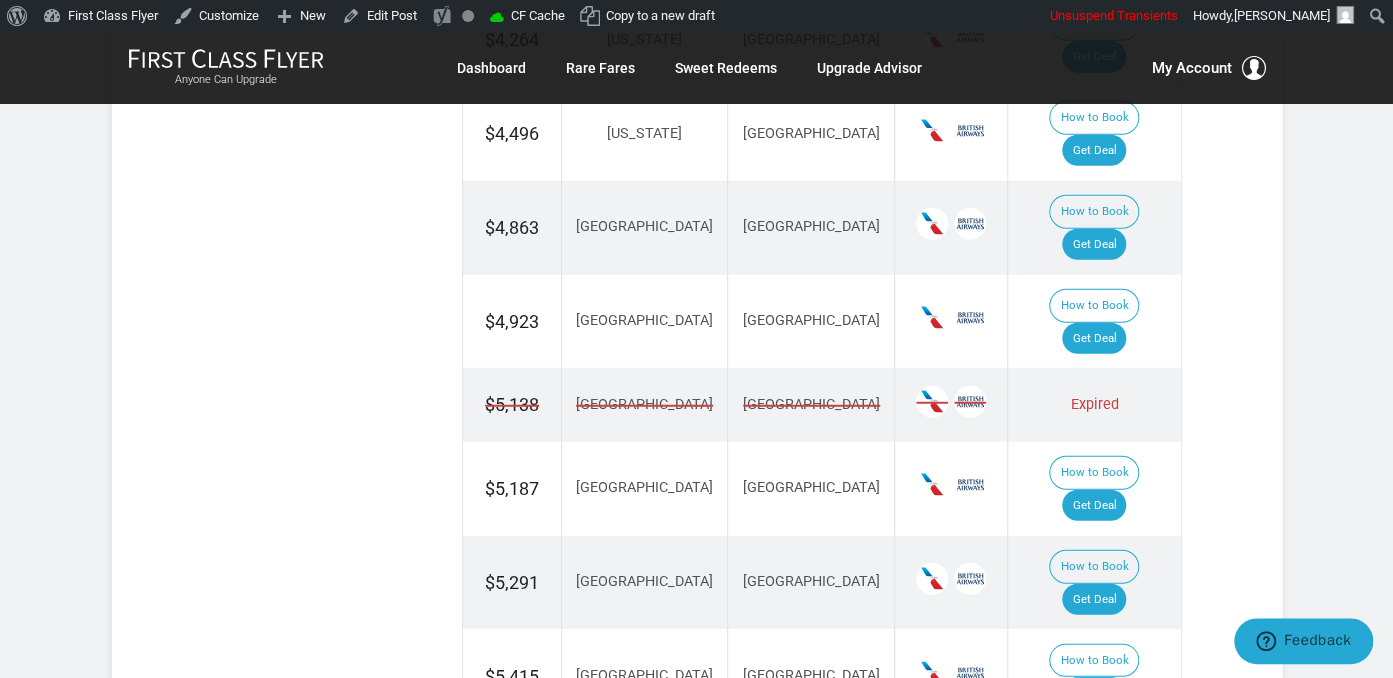 scroll, scrollTop: 2323, scrollLeft: 0, axis: vertical 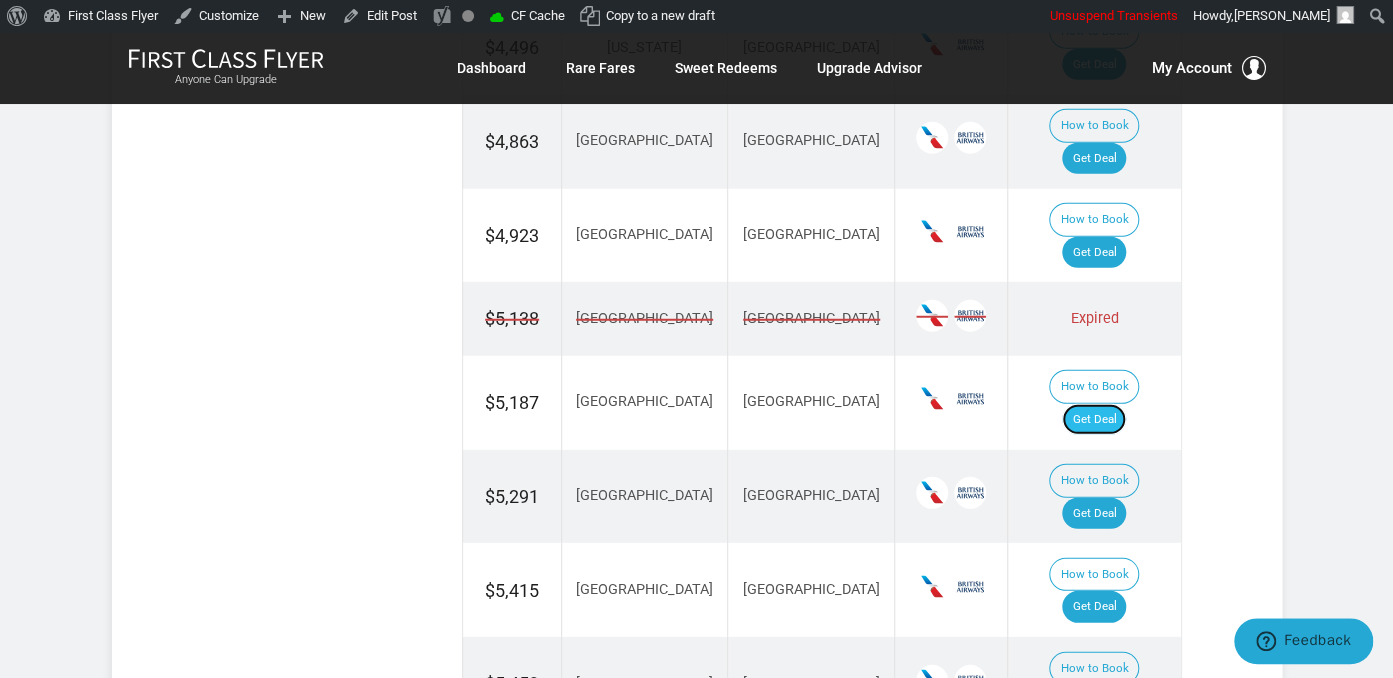 click on "Get Deal" at bounding box center [1094, 420] 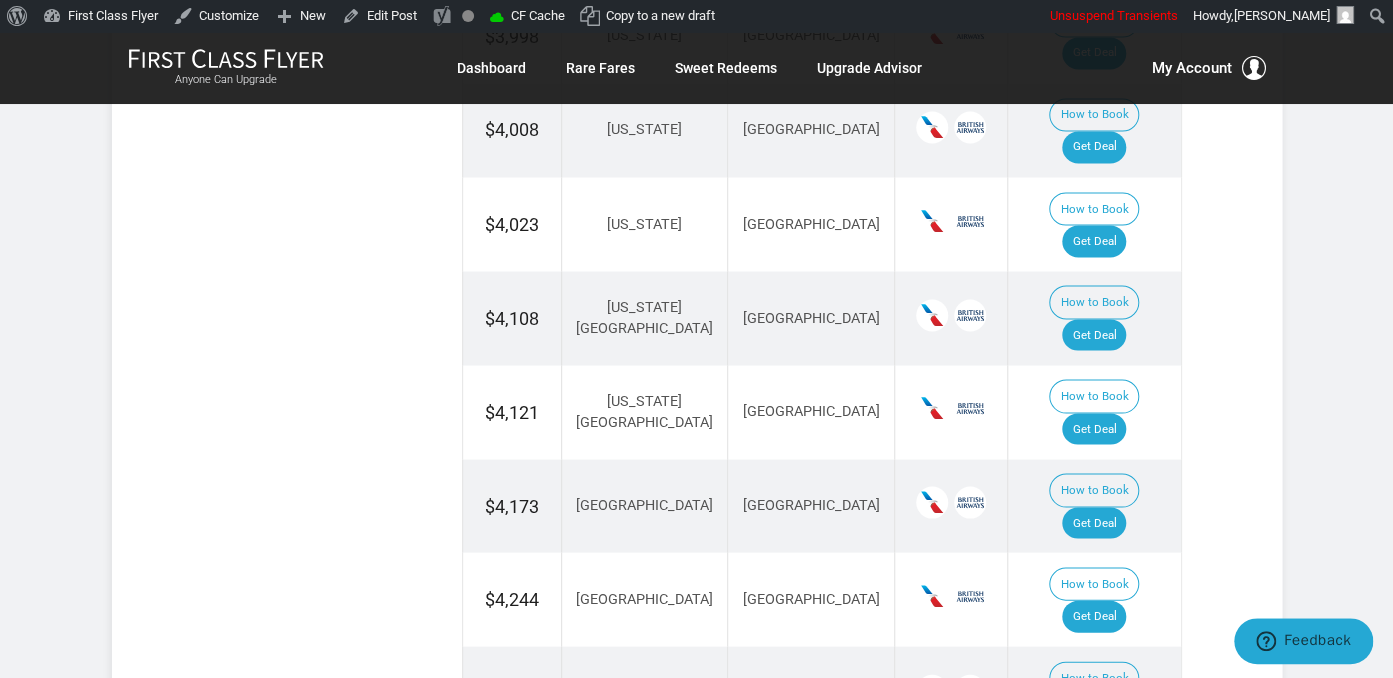 scroll, scrollTop: 1478, scrollLeft: 0, axis: vertical 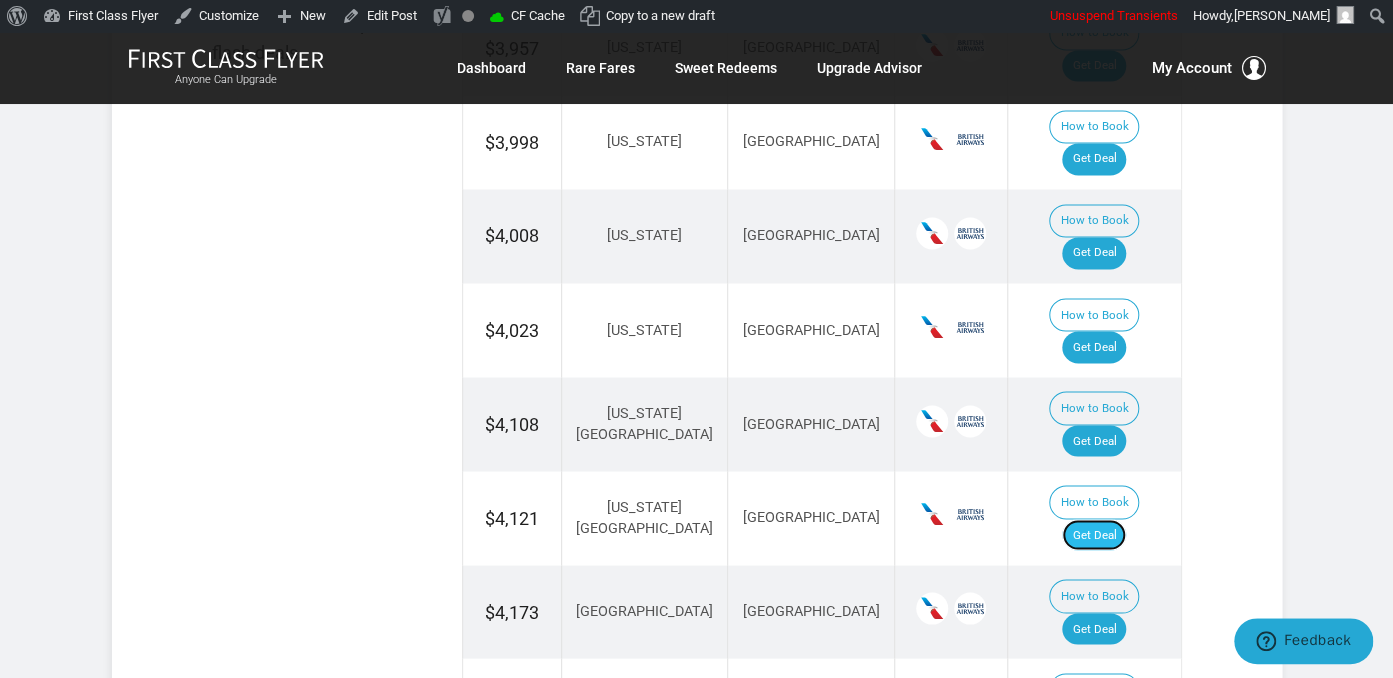 click on "Get Deal" at bounding box center (1094, 535) 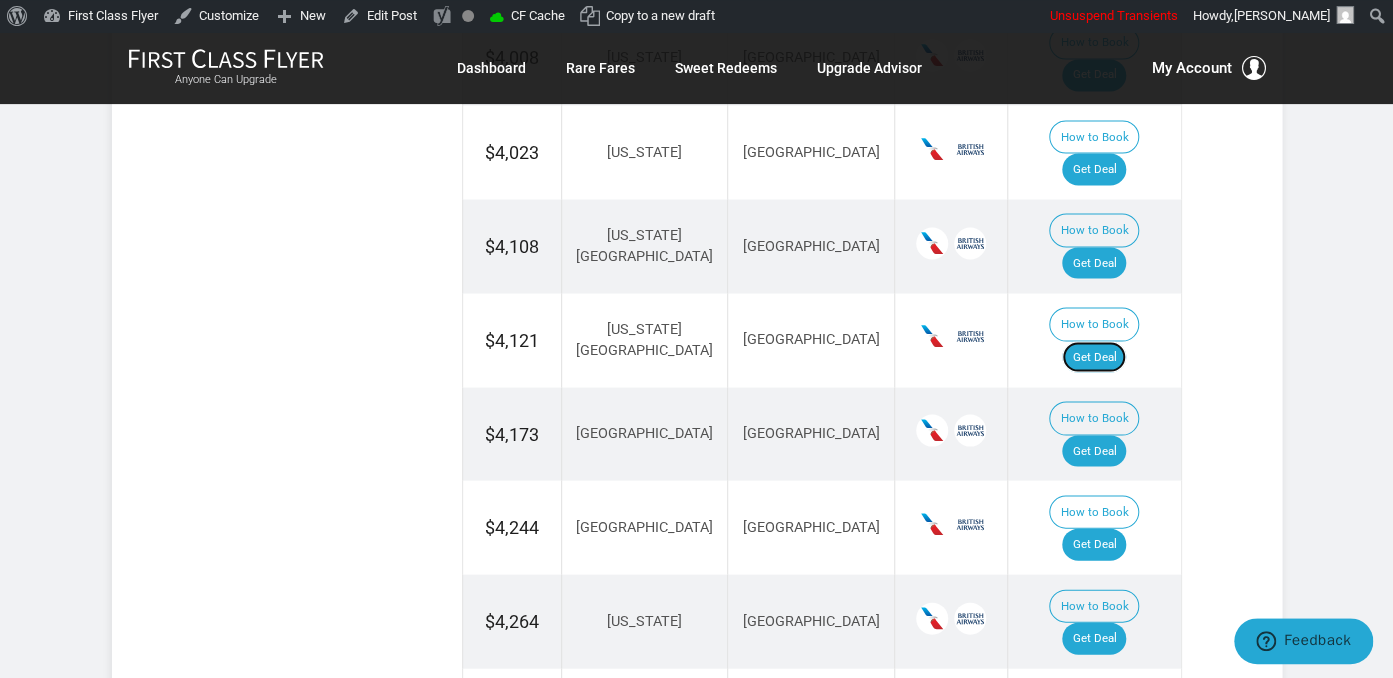 scroll, scrollTop: 1689, scrollLeft: 0, axis: vertical 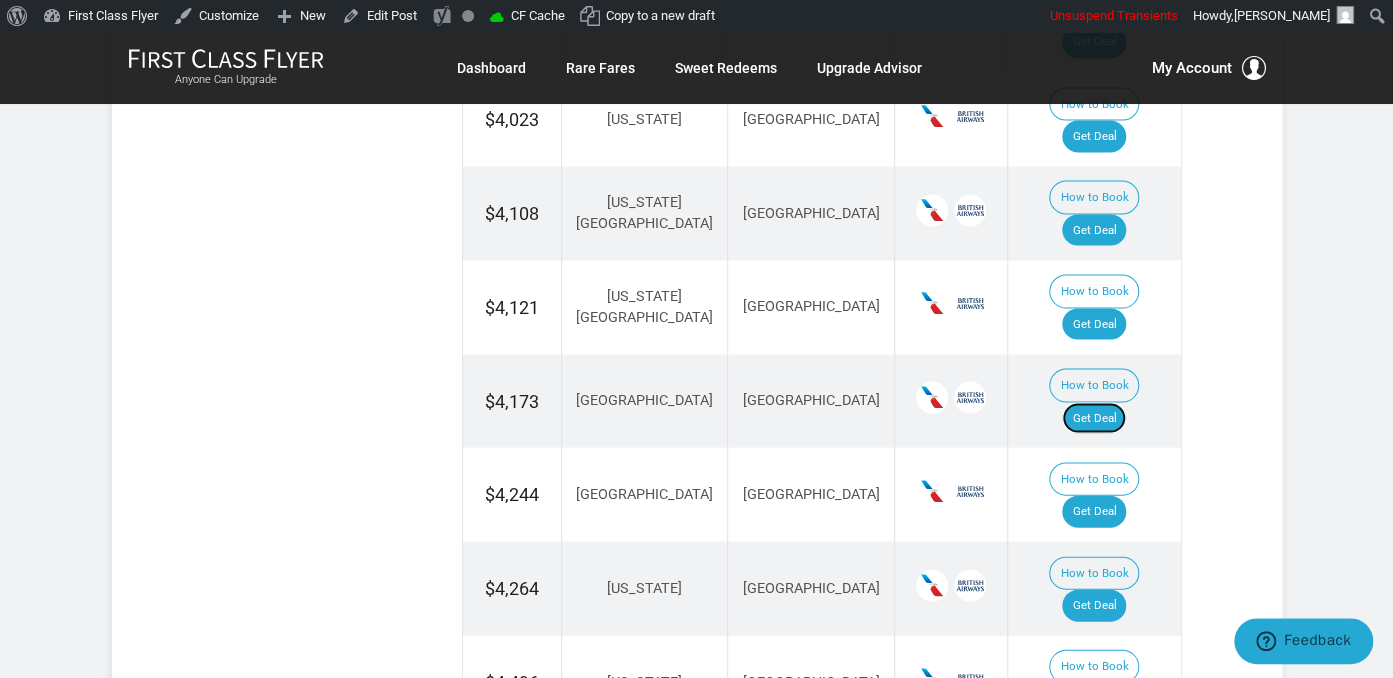 click on "Get Deal" at bounding box center (1094, 418) 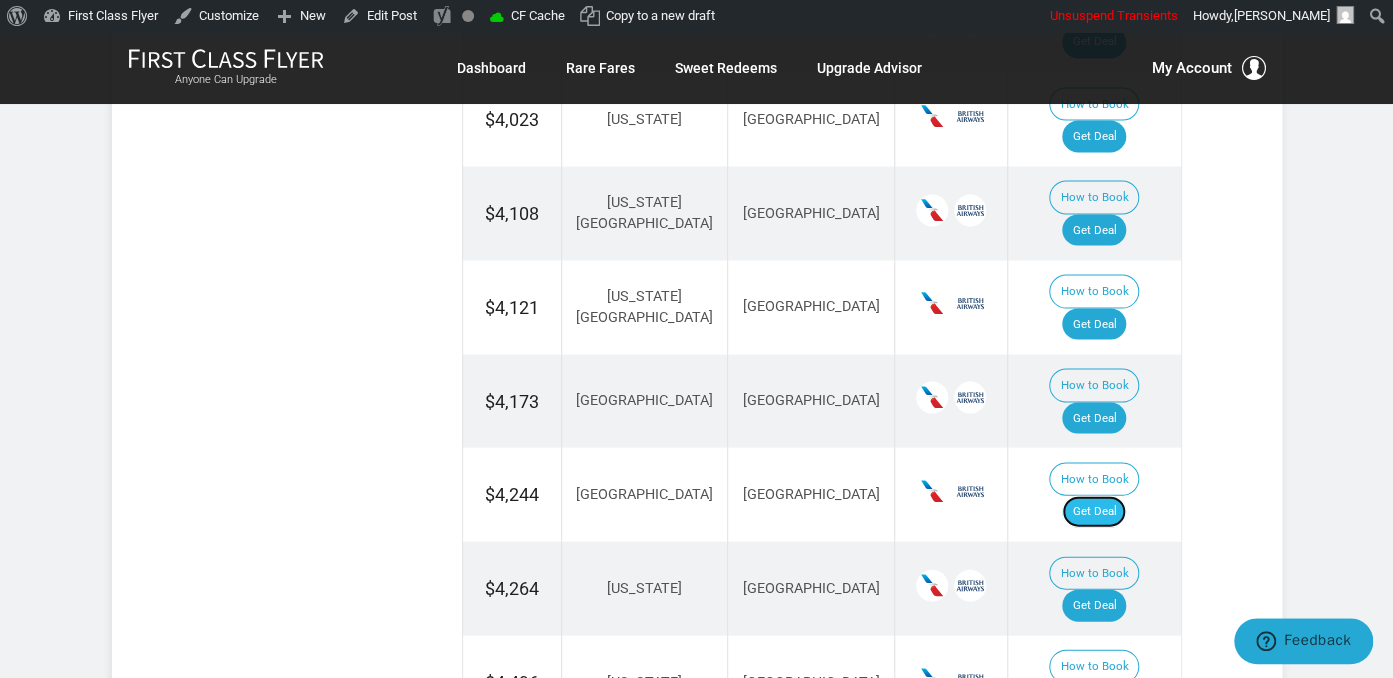 click on "Get Deal" at bounding box center [1094, 511] 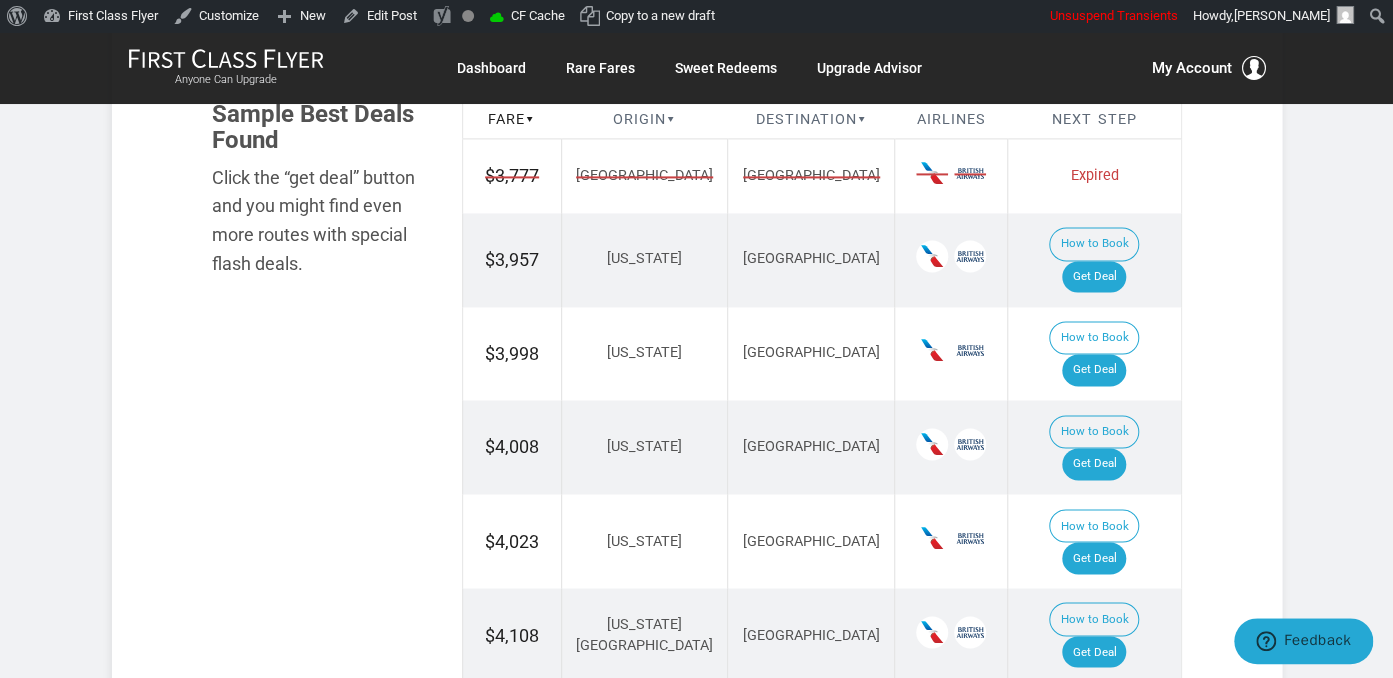 scroll, scrollTop: 1161, scrollLeft: 0, axis: vertical 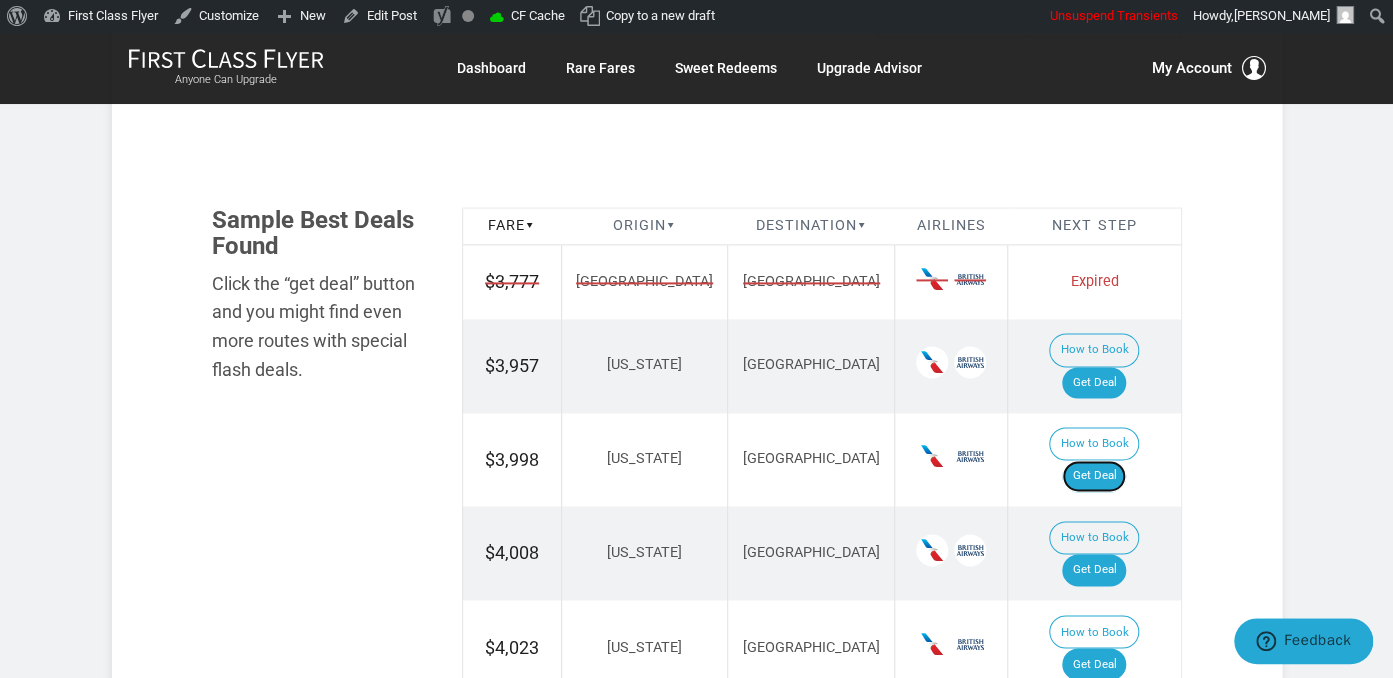 drag, startPoint x: 1098, startPoint y: 433, endPoint x: 1102, endPoint y: 400, distance: 33.24154 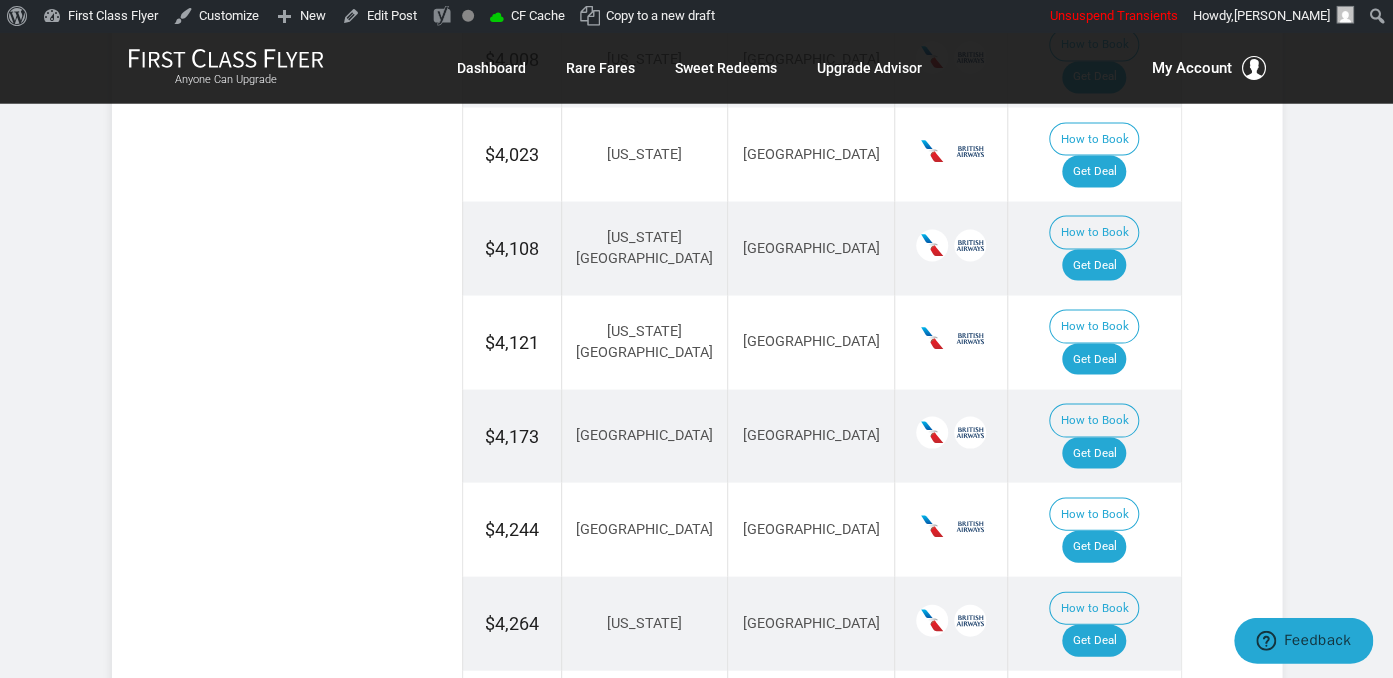 scroll, scrollTop: 1689, scrollLeft: 0, axis: vertical 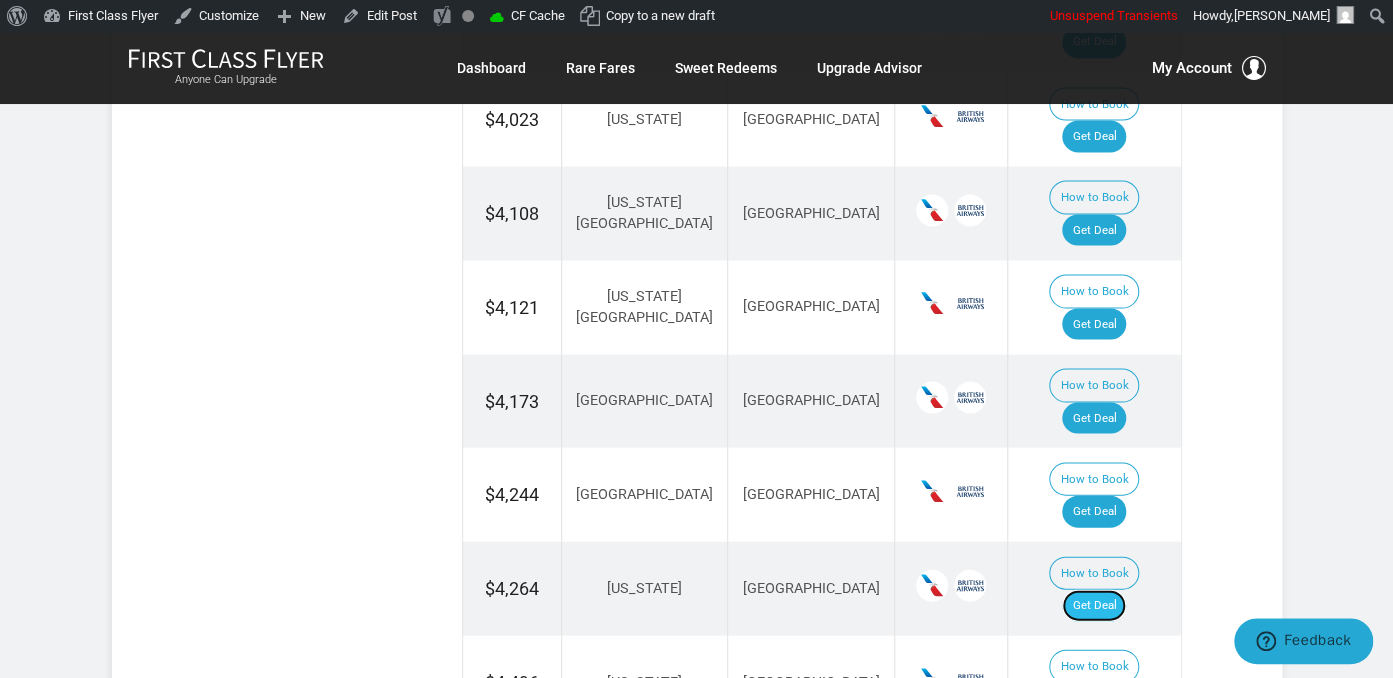 click on "Get Deal" at bounding box center [1094, 605] 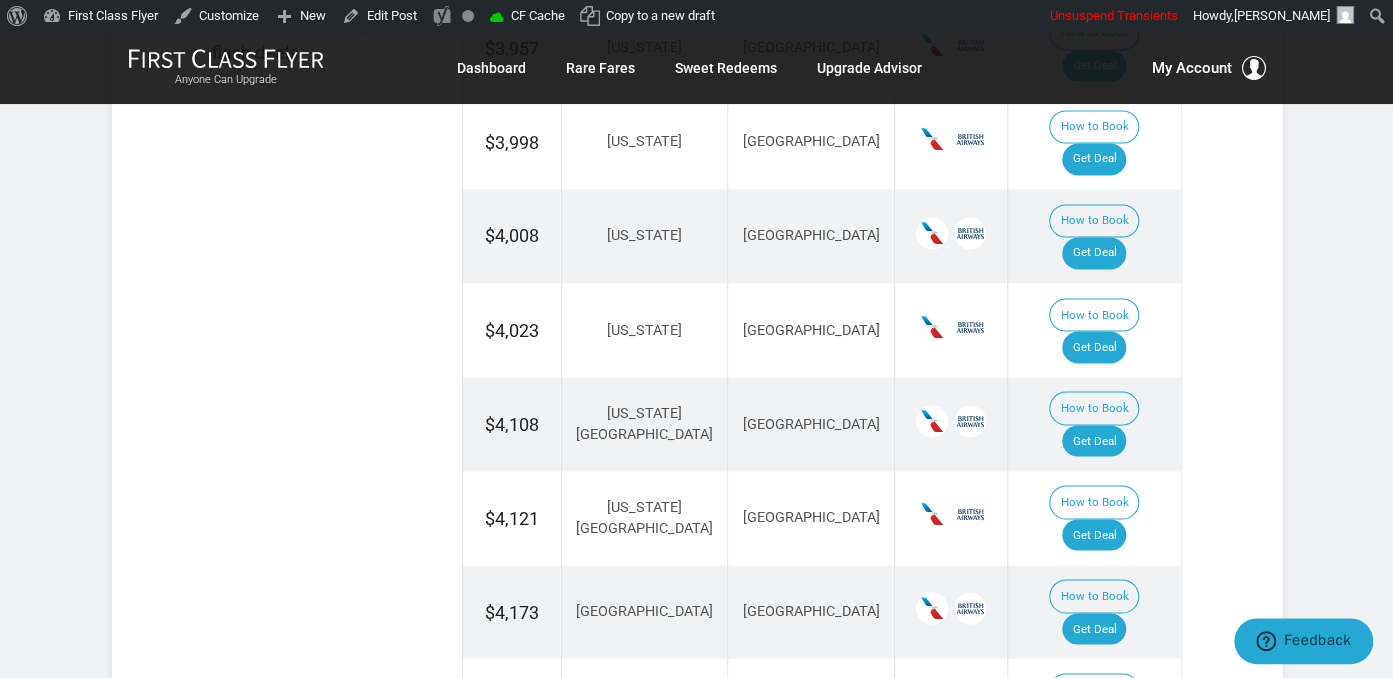 scroll, scrollTop: 1372, scrollLeft: 0, axis: vertical 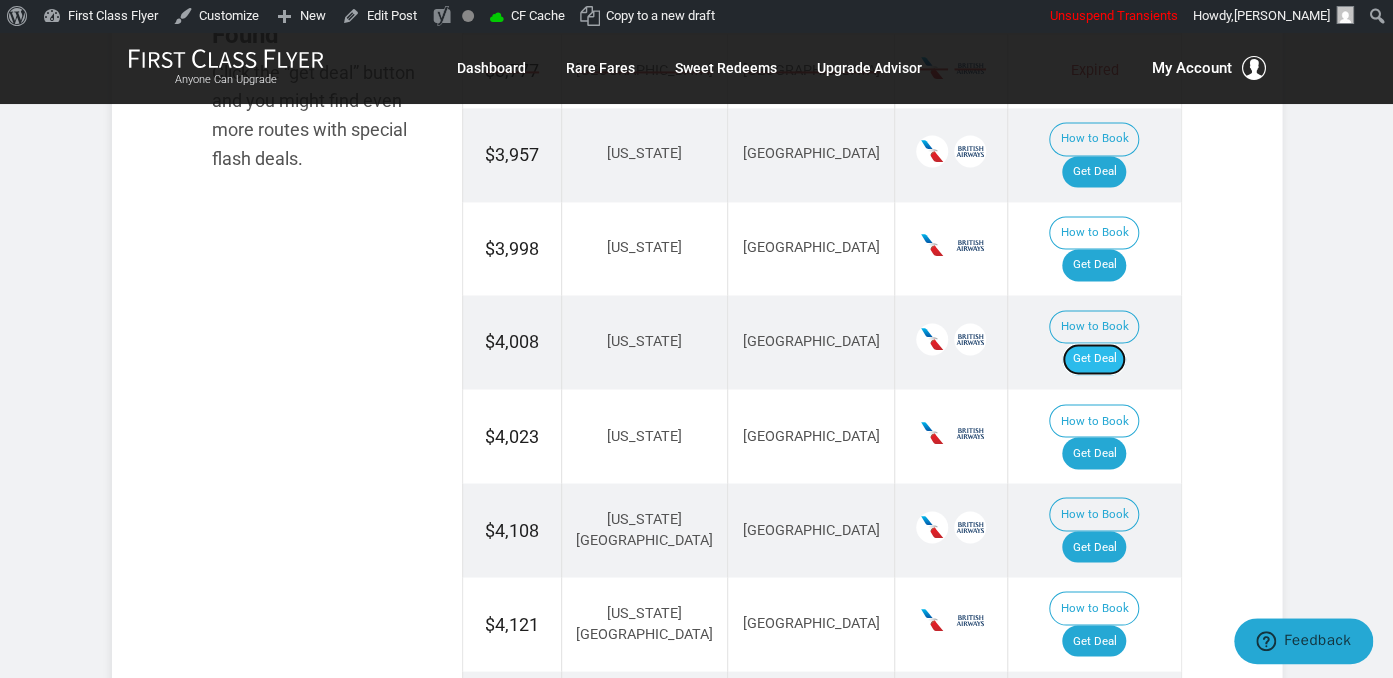 click on "Get Deal" at bounding box center [1094, 359] 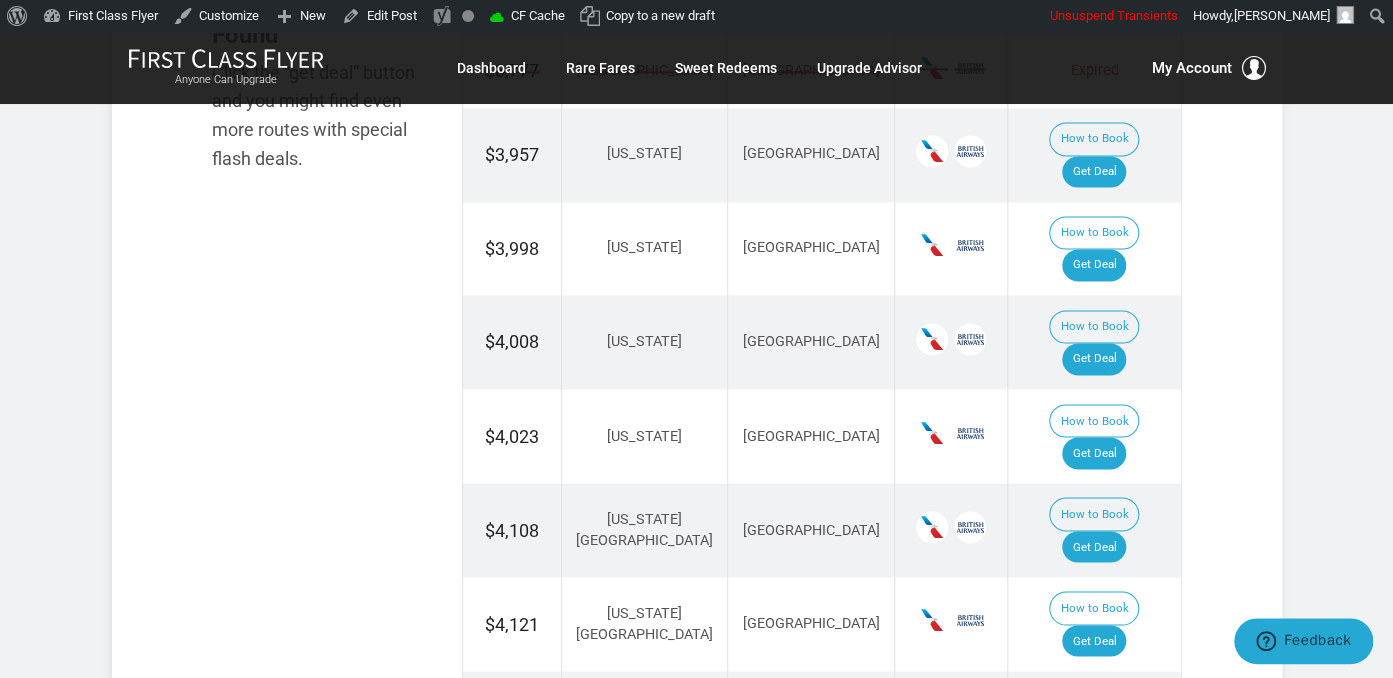scroll, scrollTop: 1342, scrollLeft: 0, axis: vertical 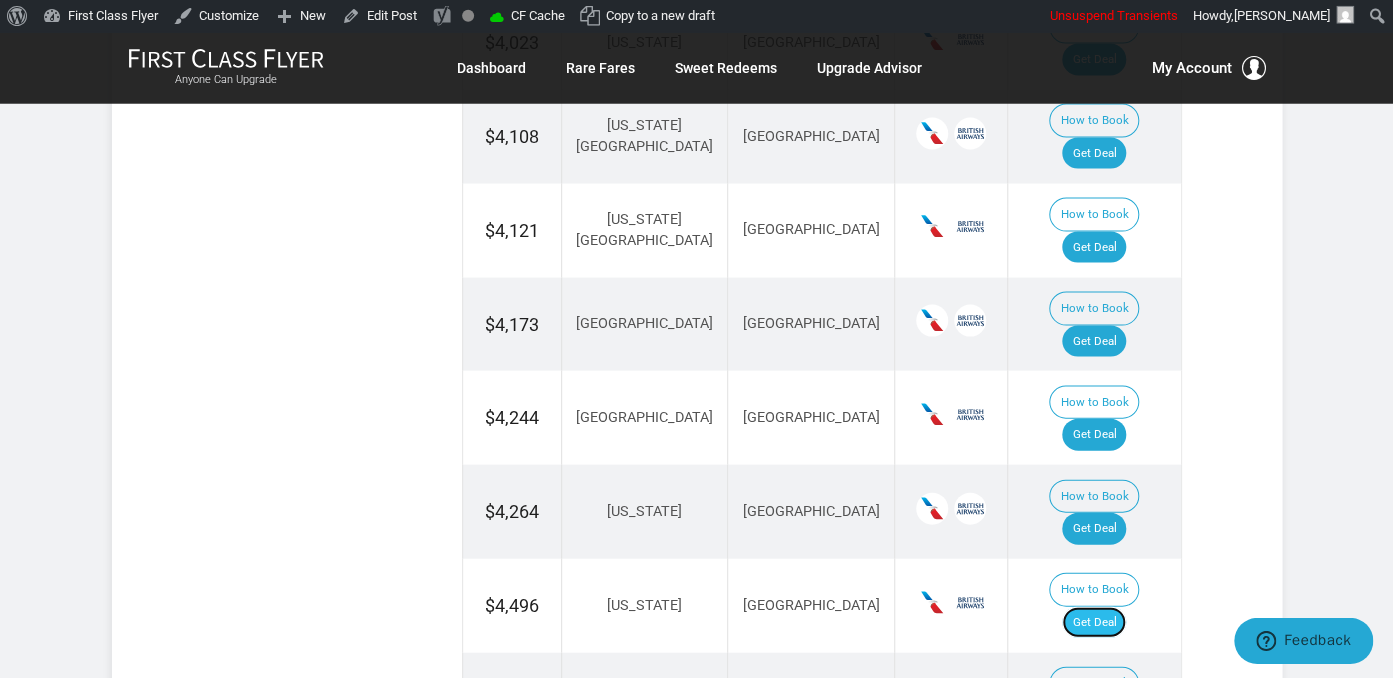 click on "Get Deal" at bounding box center [1094, 623] 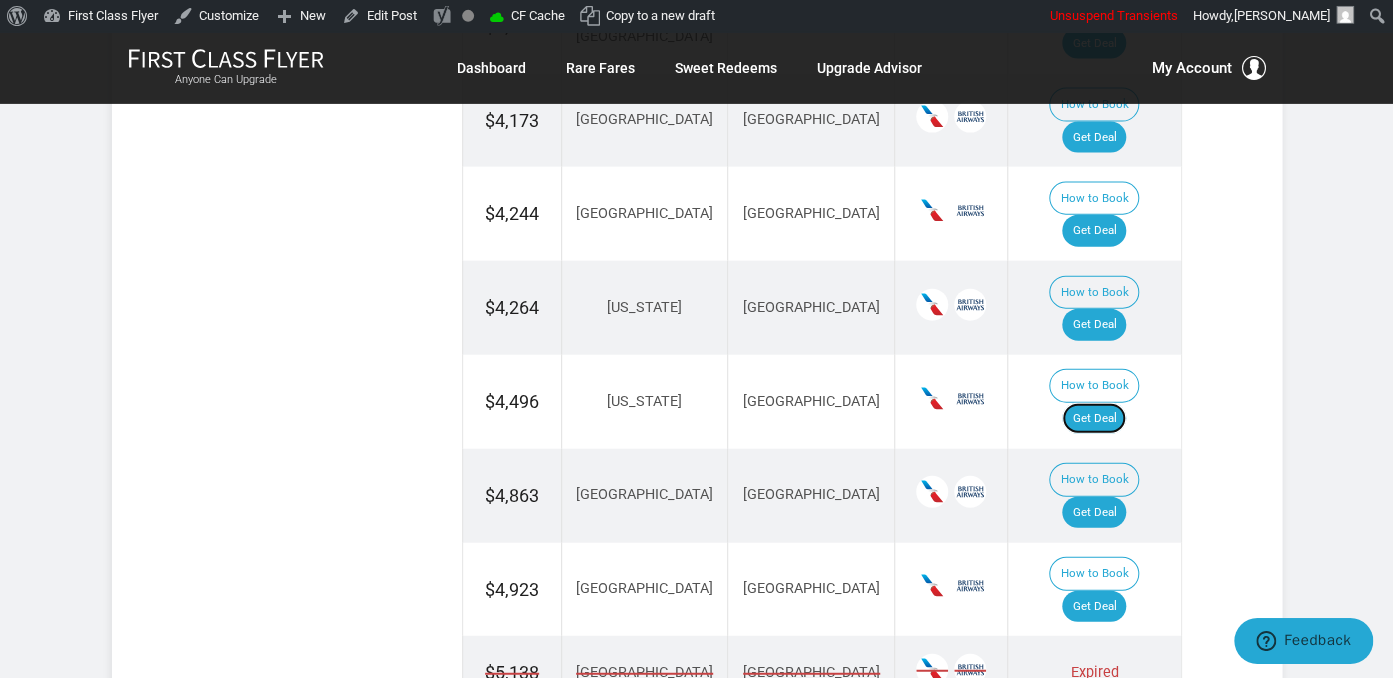 scroll, scrollTop: 1976, scrollLeft: 0, axis: vertical 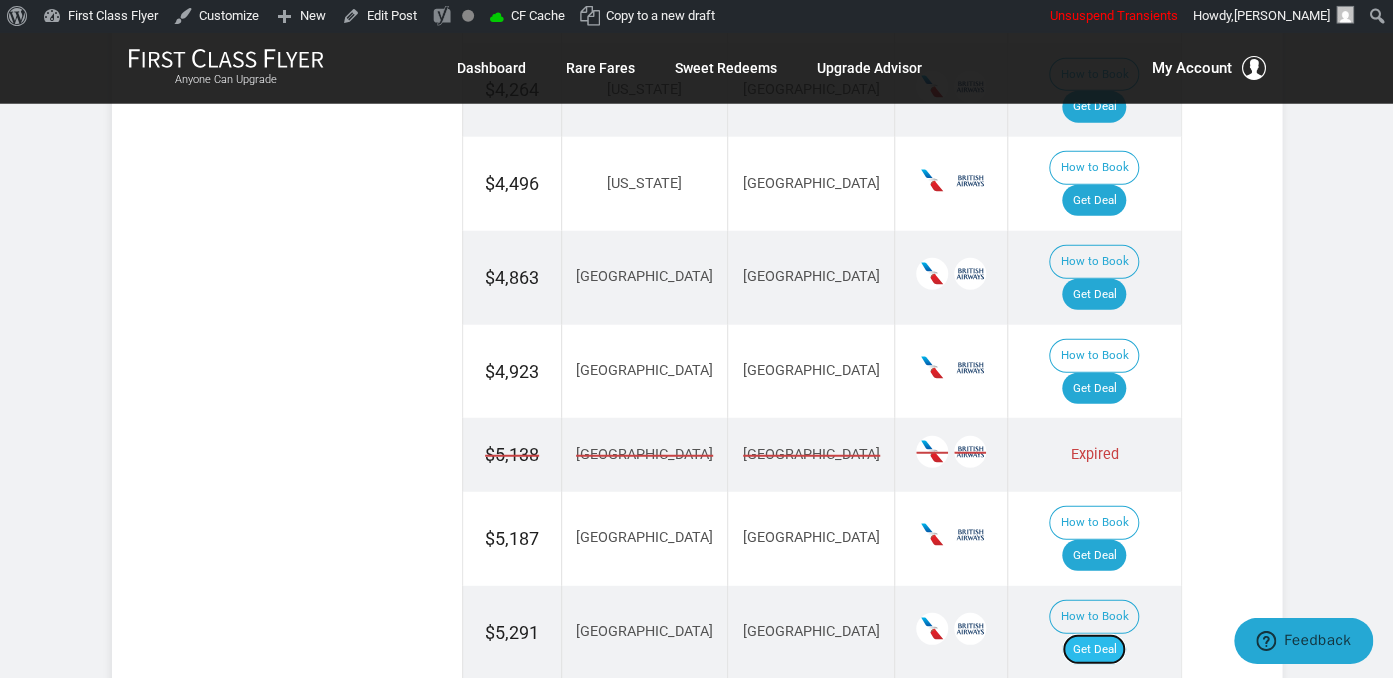 drag, startPoint x: 1120, startPoint y: 349, endPoint x: 1129, endPoint y: 344, distance: 10.29563 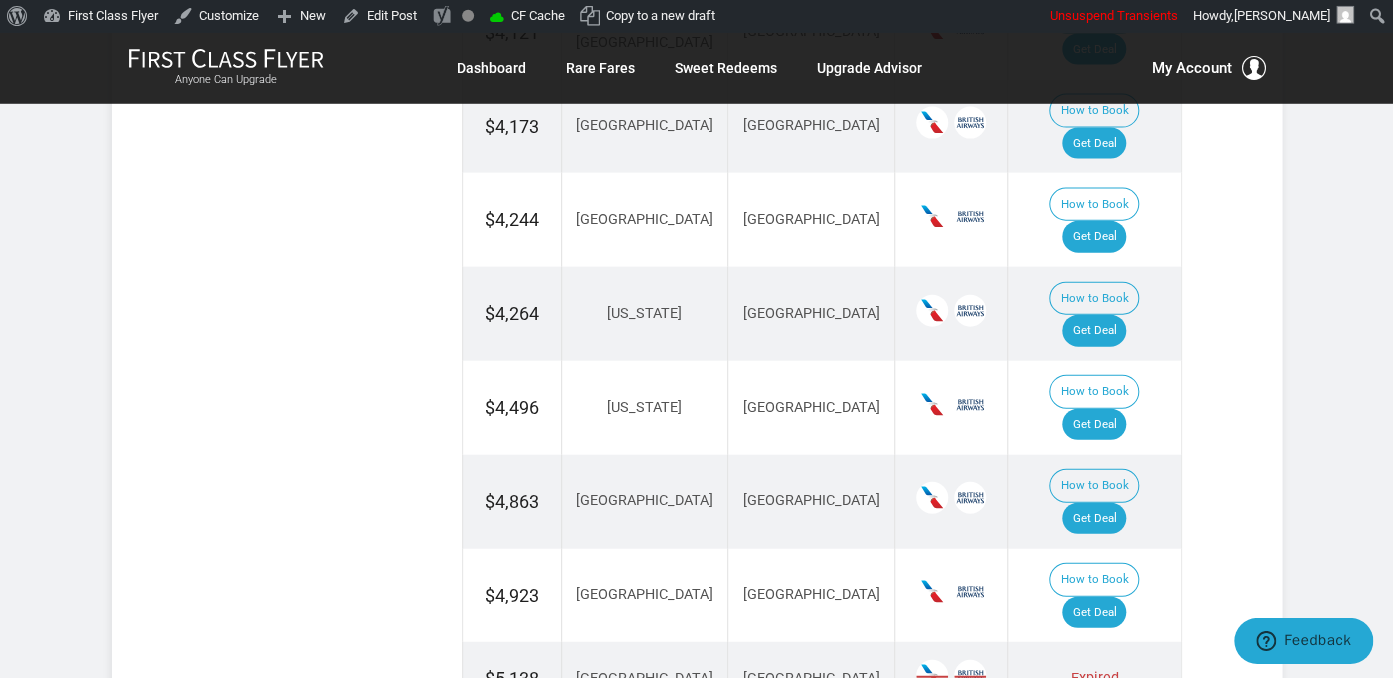 scroll, scrollTop: 1870, scrollLeft: 0, axis: vertical 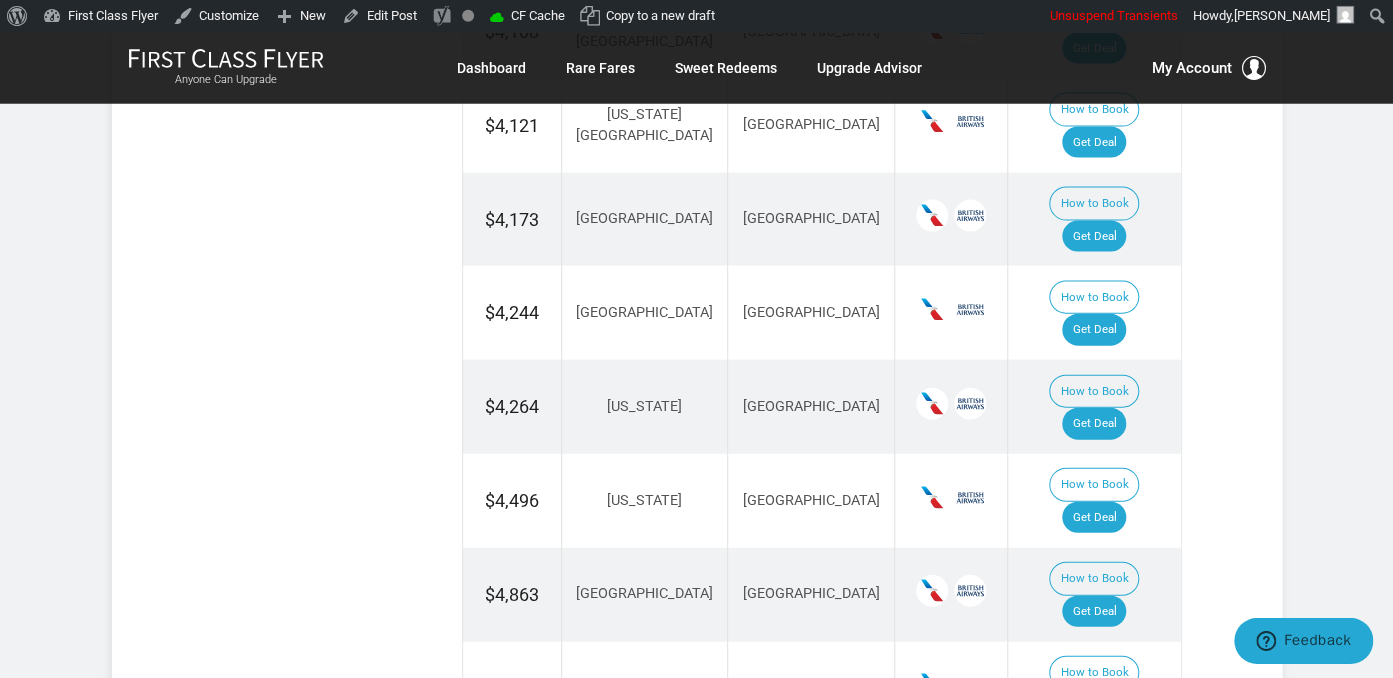 drag, startPoint x: 1134, startPoint y: 437, endPoint x: 1159, endPoint y: 434, distance: 25.179358 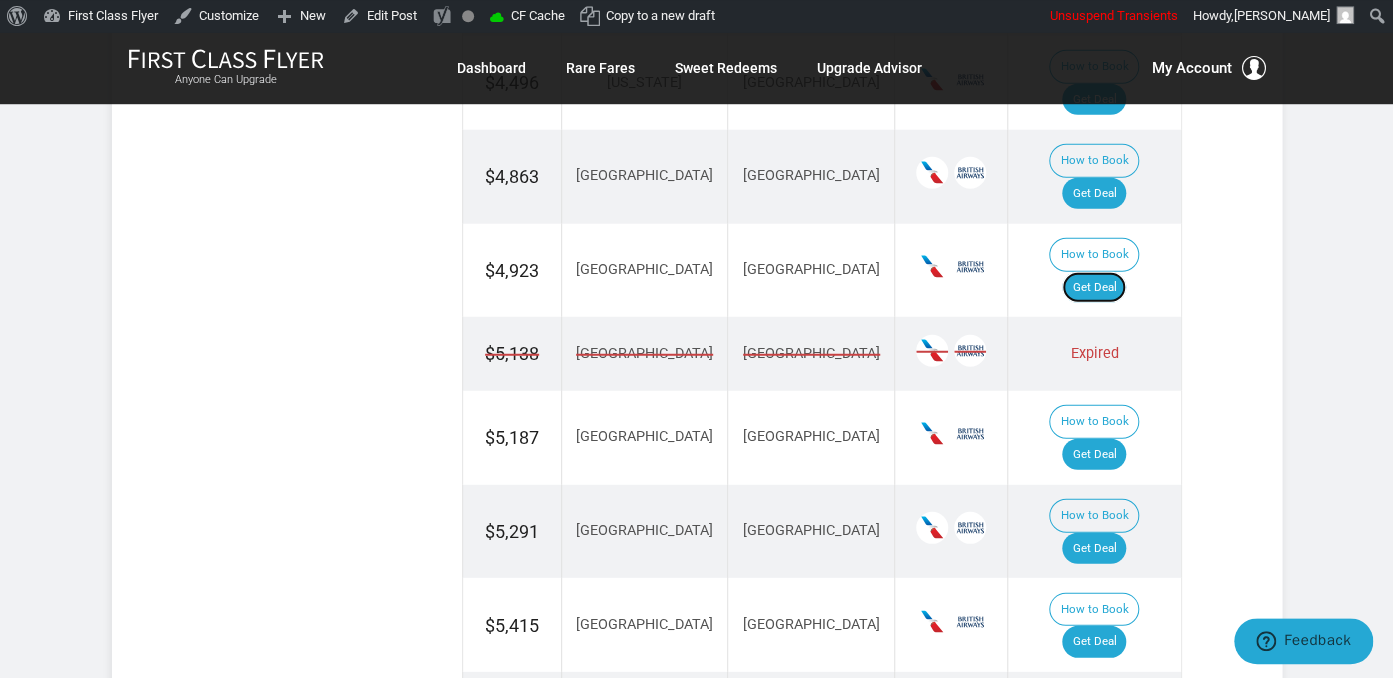 scroll, scrollTop: 2293, scrollLeft: 0, axis: vertical 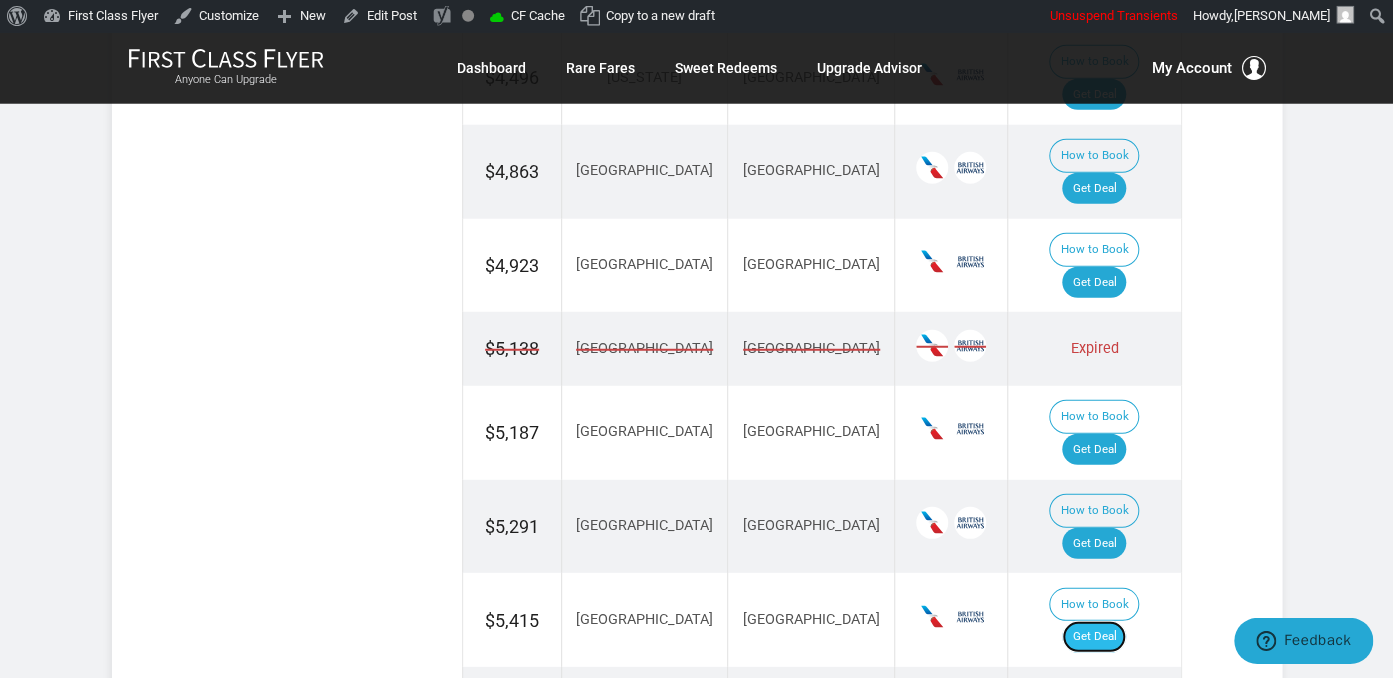 click on "Get Deal" at bounding box center [1094, 637] 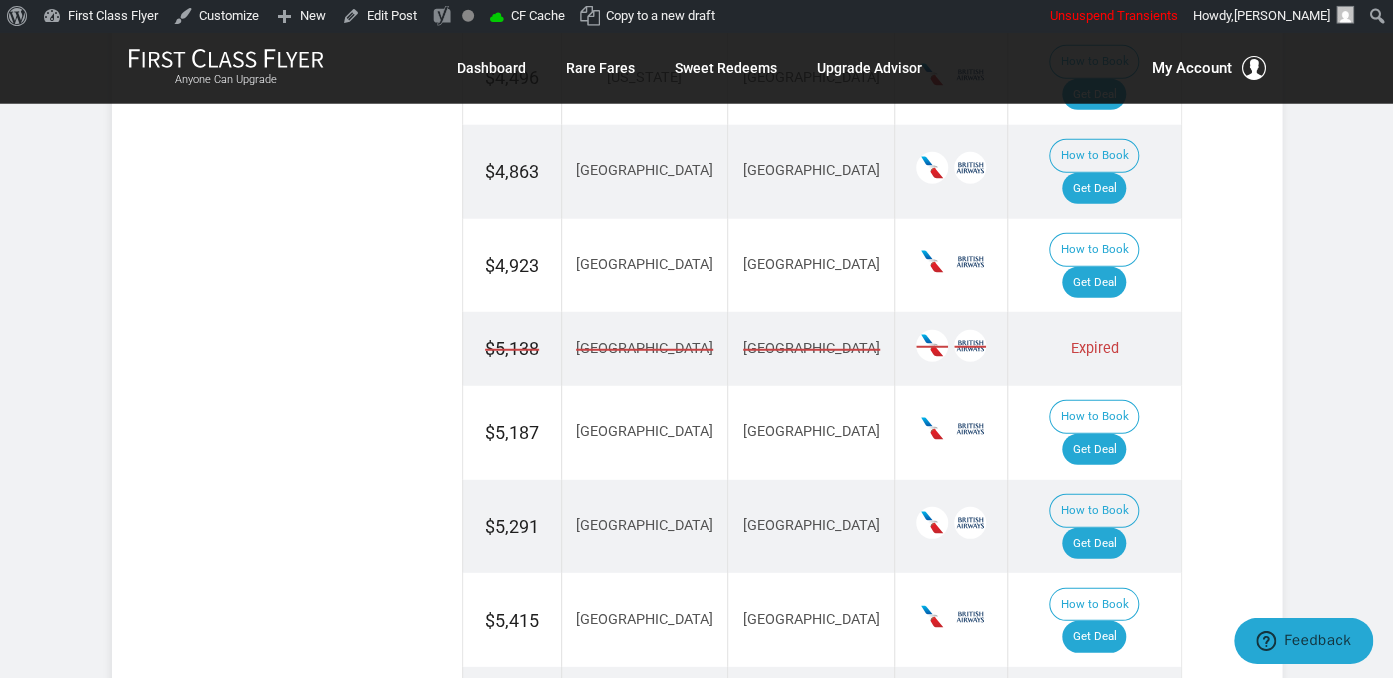 click on "Get Deal" at bounding box center [1094, 731] 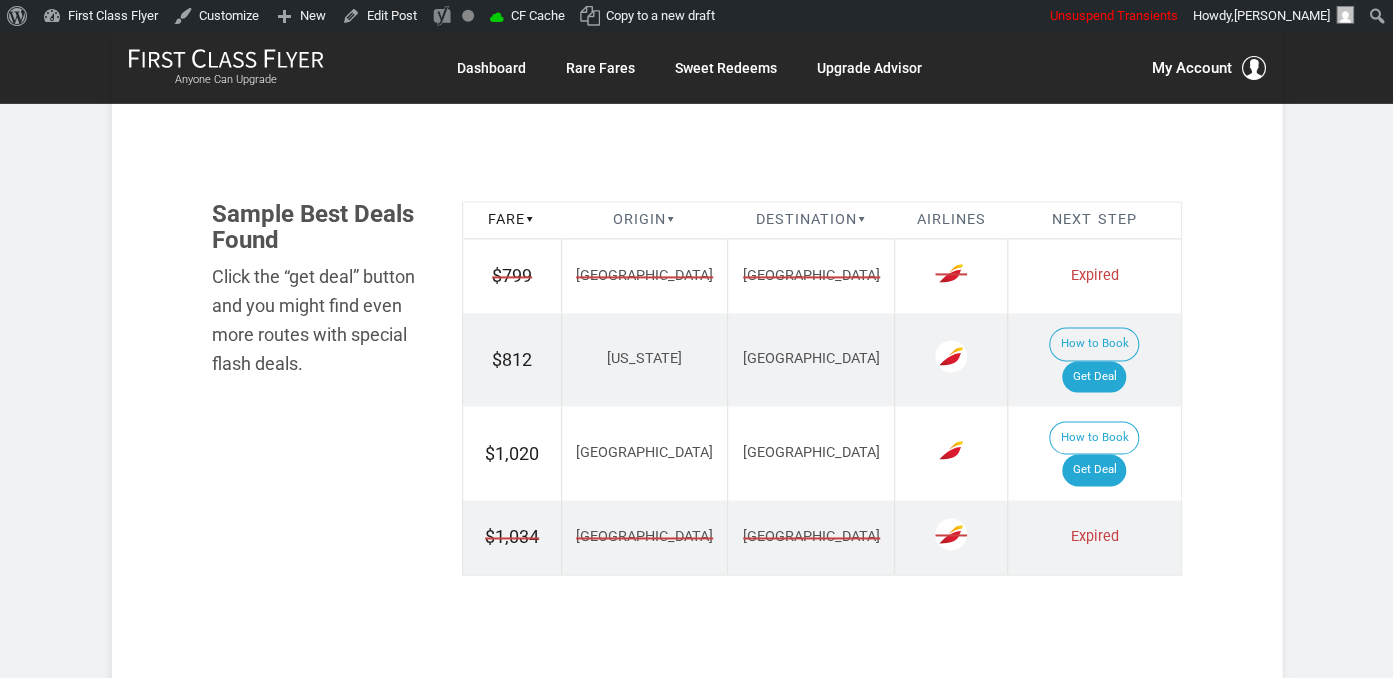 scroll, scrollTop: 1161, scrollLeft: 0, axis: vertical 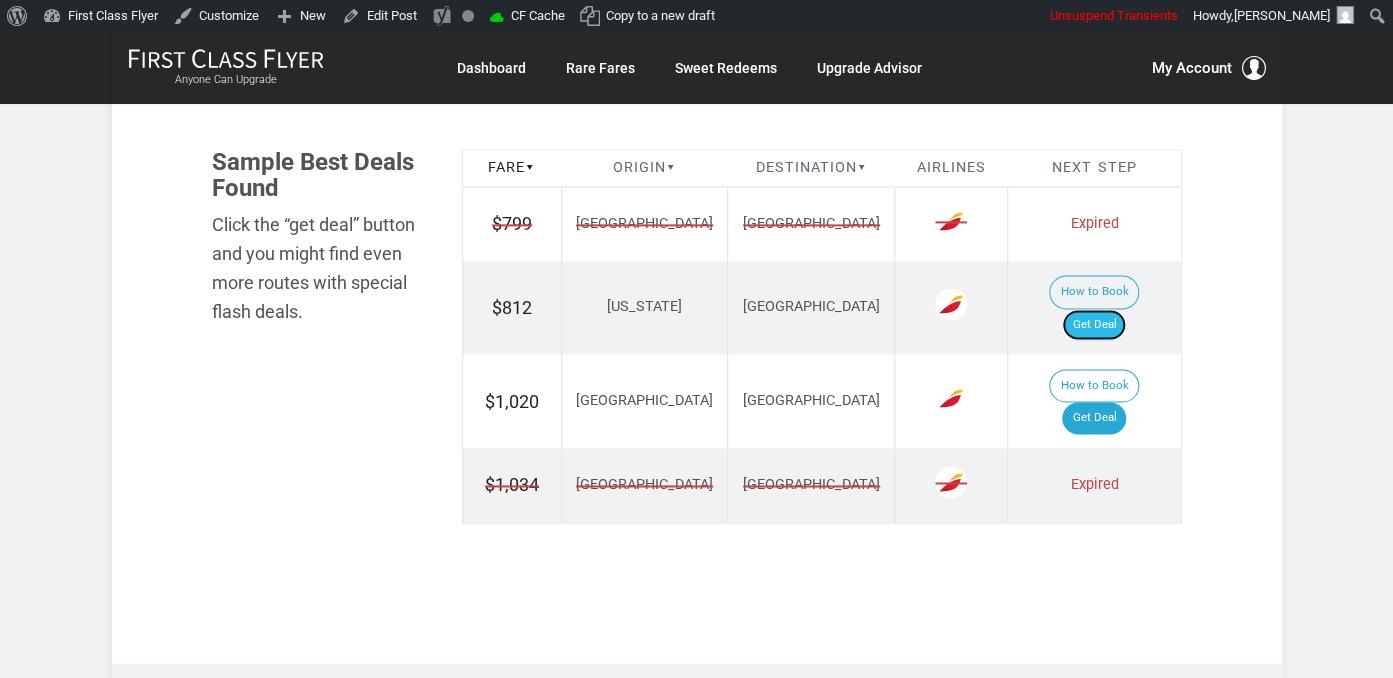 click on "Get Deal" at bounding box center [1094, 325] 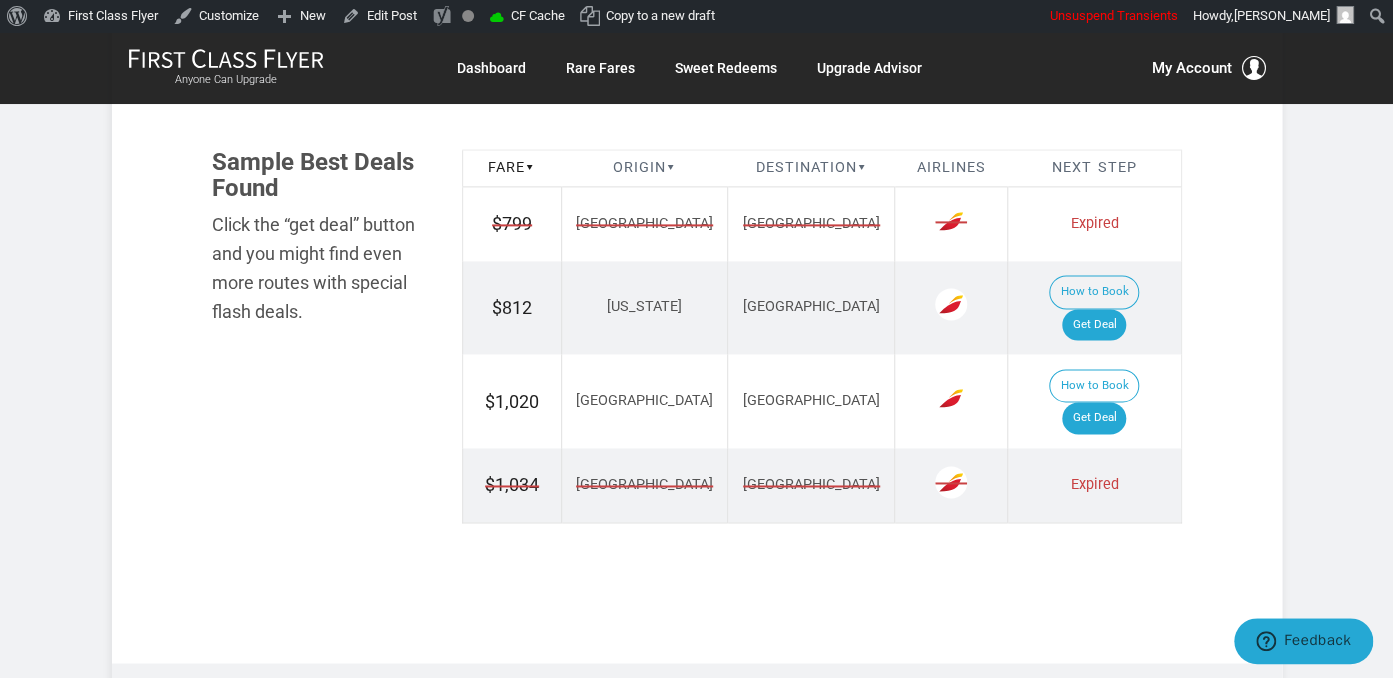 scroll, scrollTop: 0, scrollLeft: 0, axis: both 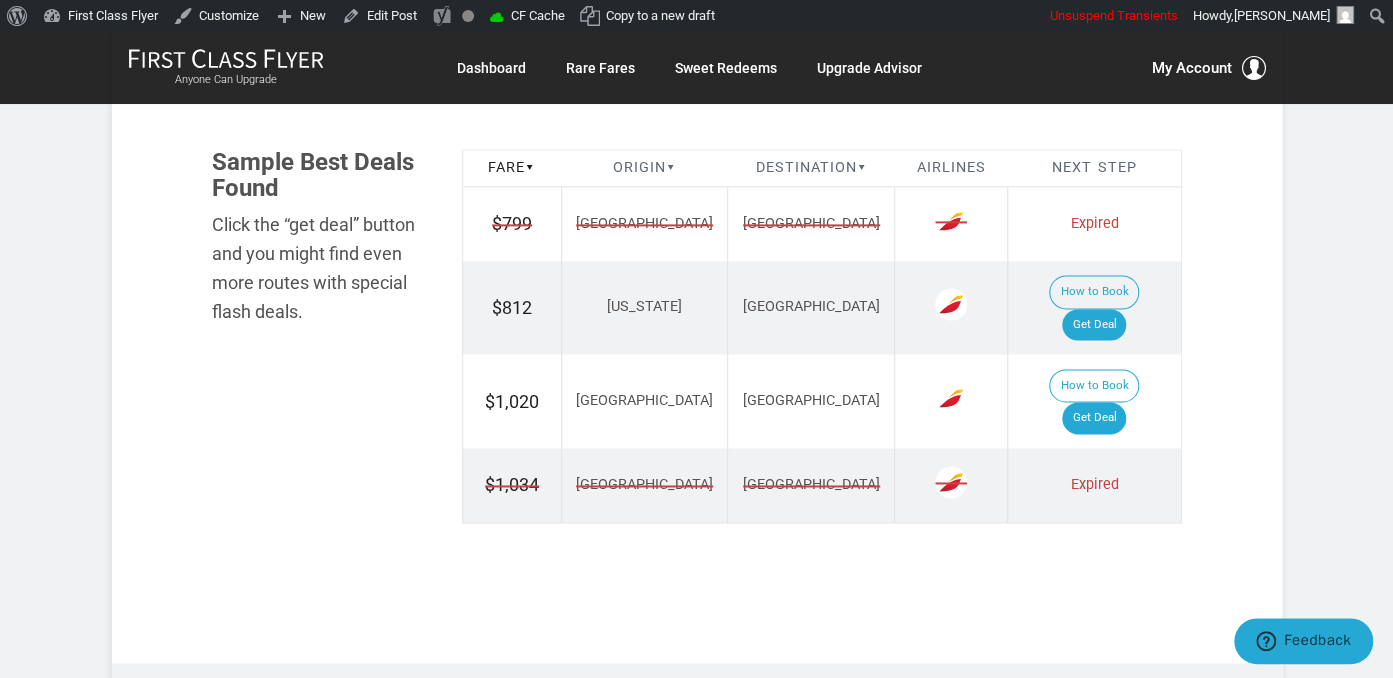 click on "How to Book   Get Deal" at bounding box center [1094, 401] 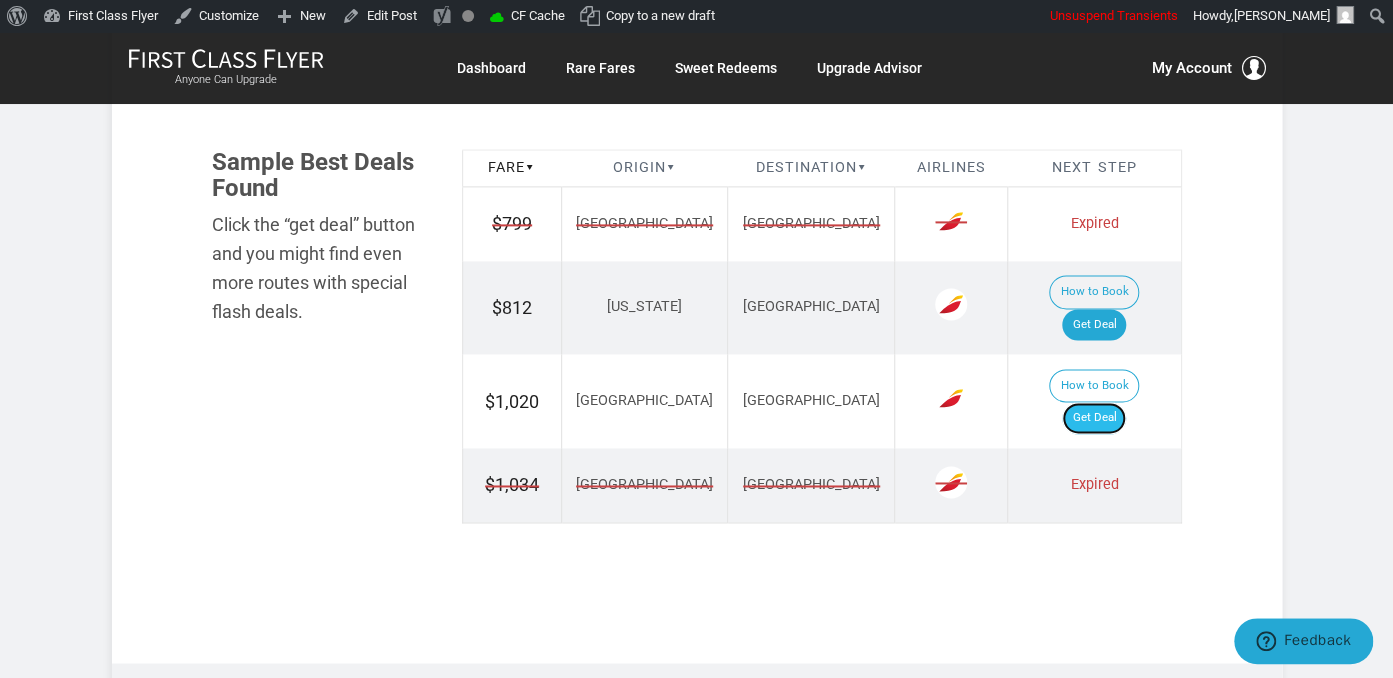 click on "Get Deal" at bounding box center (1094, 418) 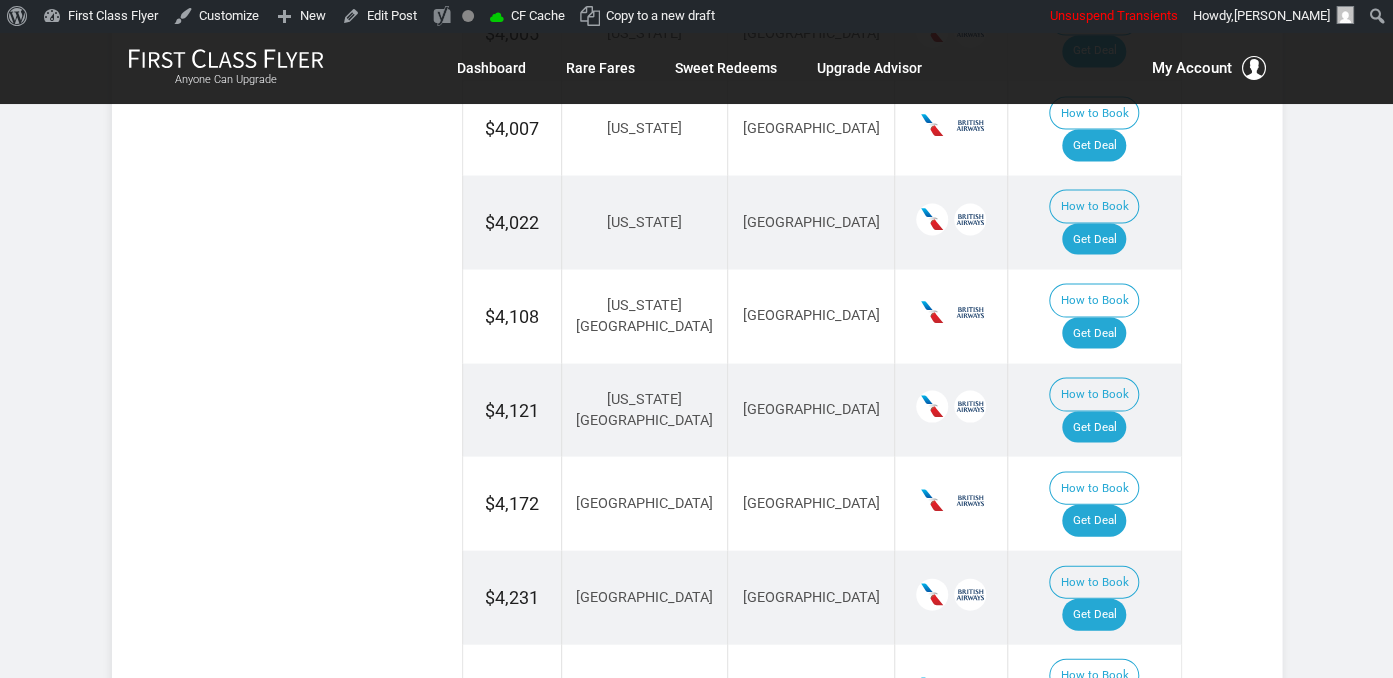 scroll, scrollTop: 1689, scrollLeft: 0, axis: vertical 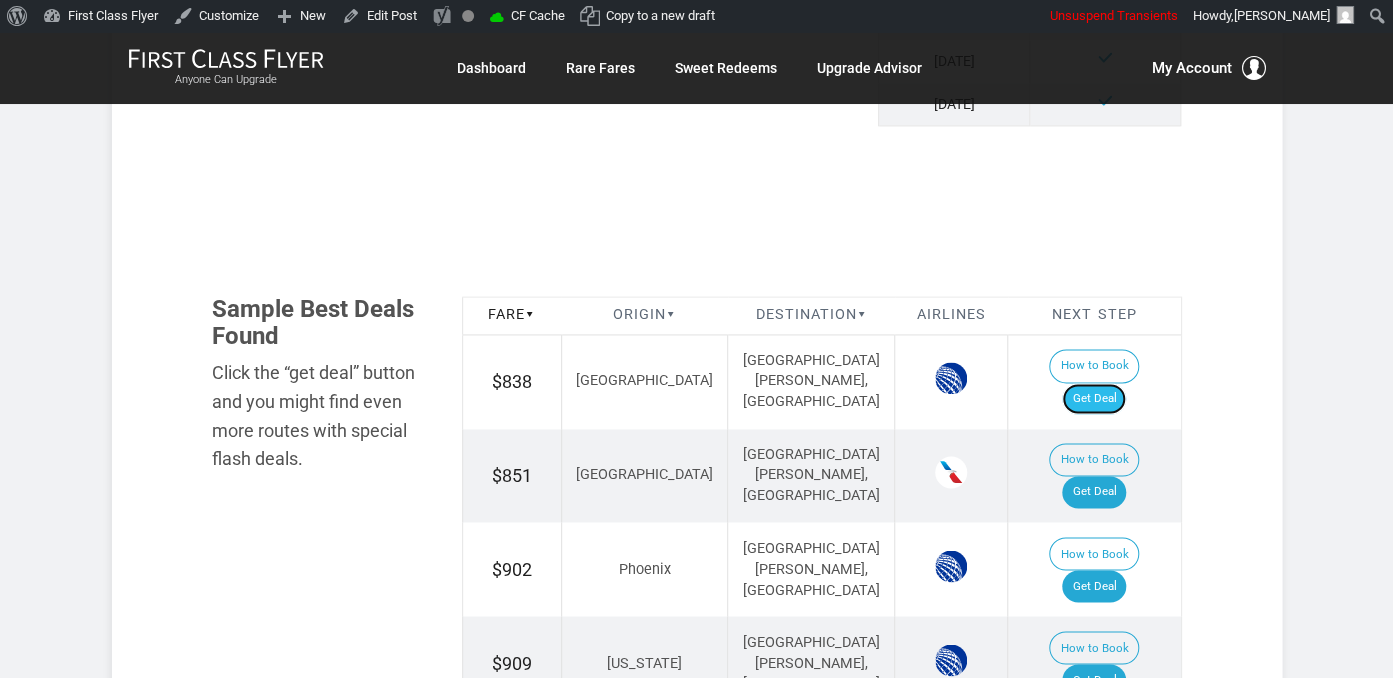 click on "Get Deal" at bounding box center [1094, 399] 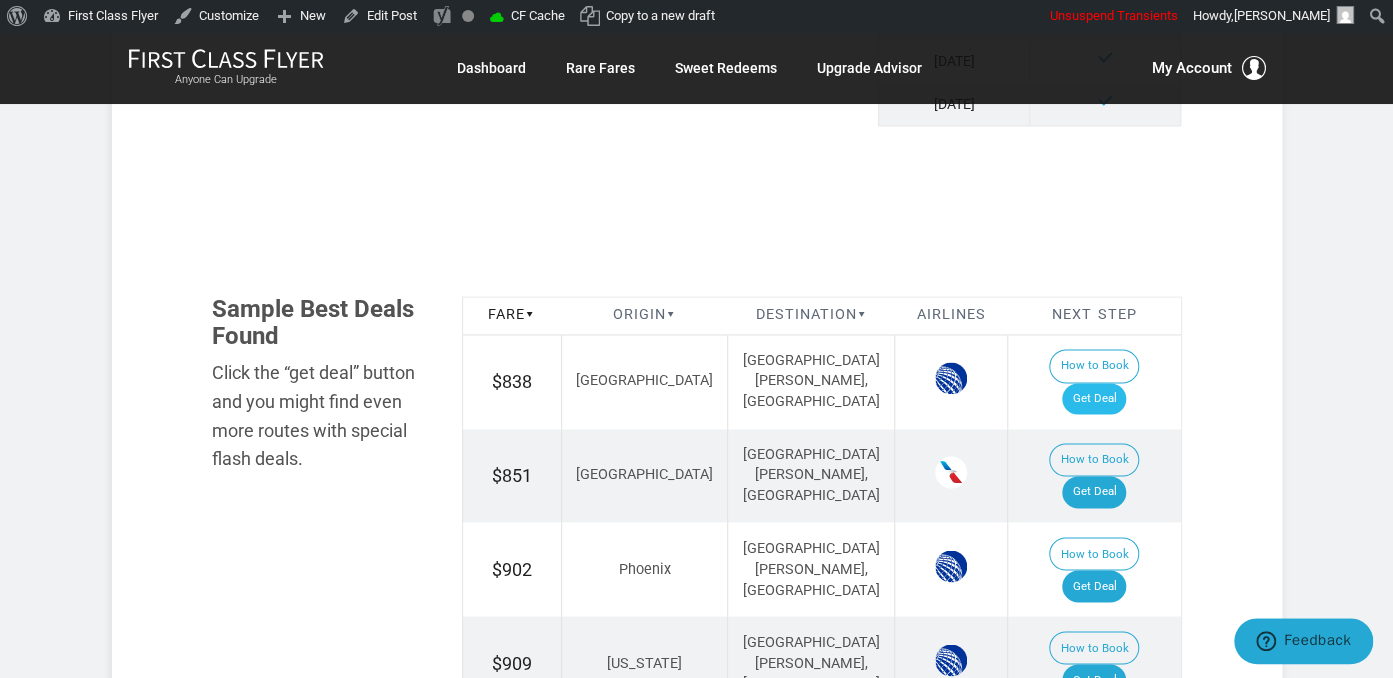 scroll, scrollTop: 0, scrollLeft: 0, axis: both 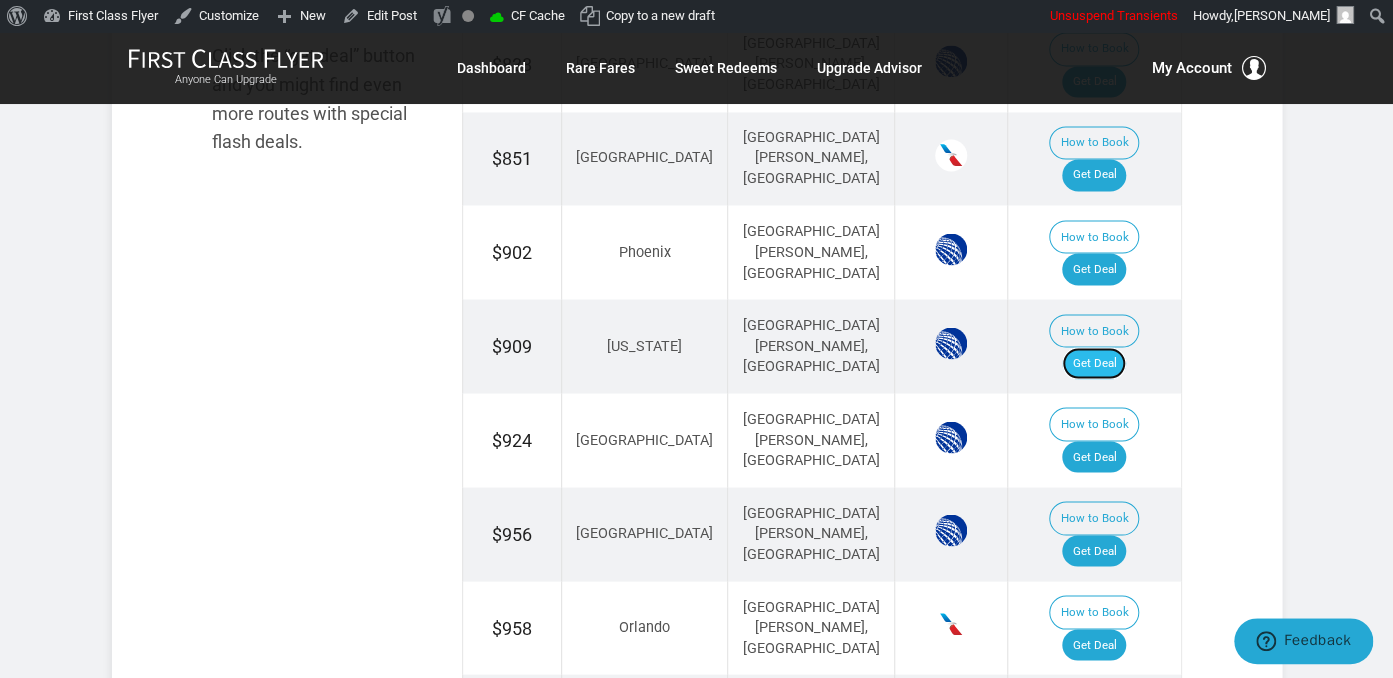 click on "Get Deal" at bounding box center (1094, 363) 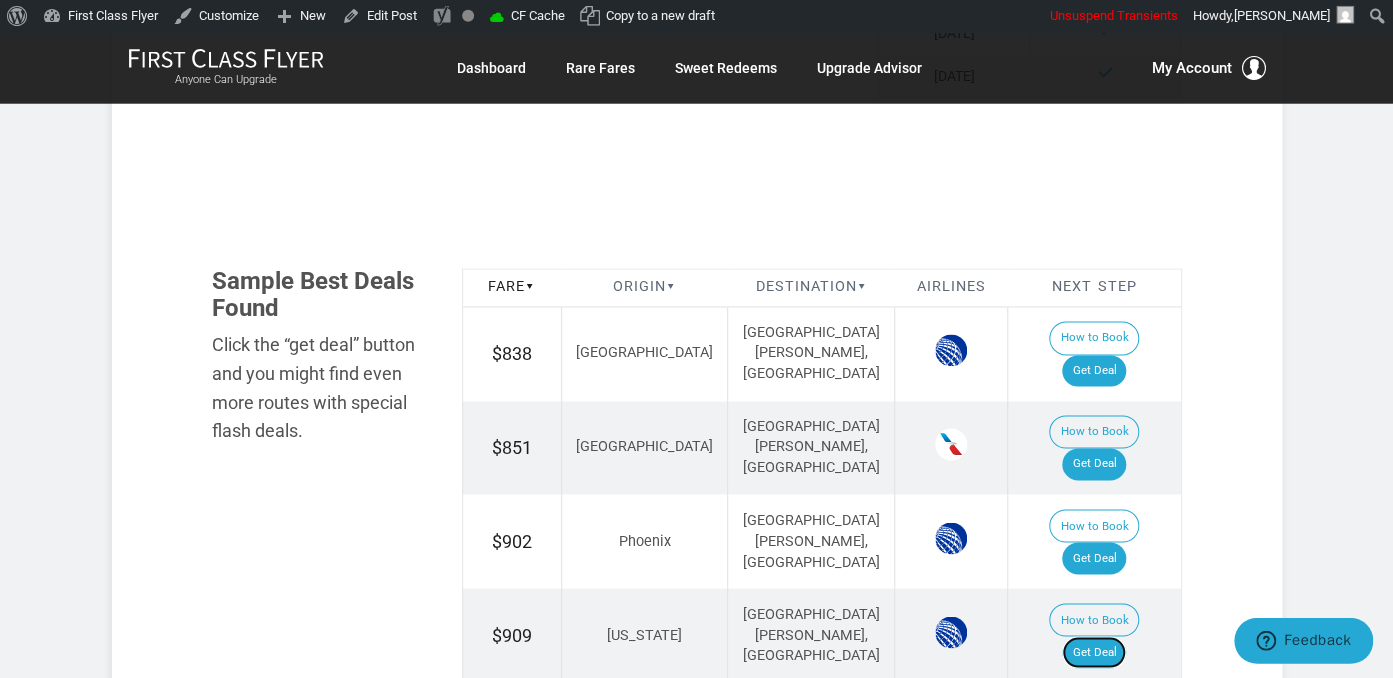 scroll, scrollTop: 1195, scrollLeft: 0, axis: vertical 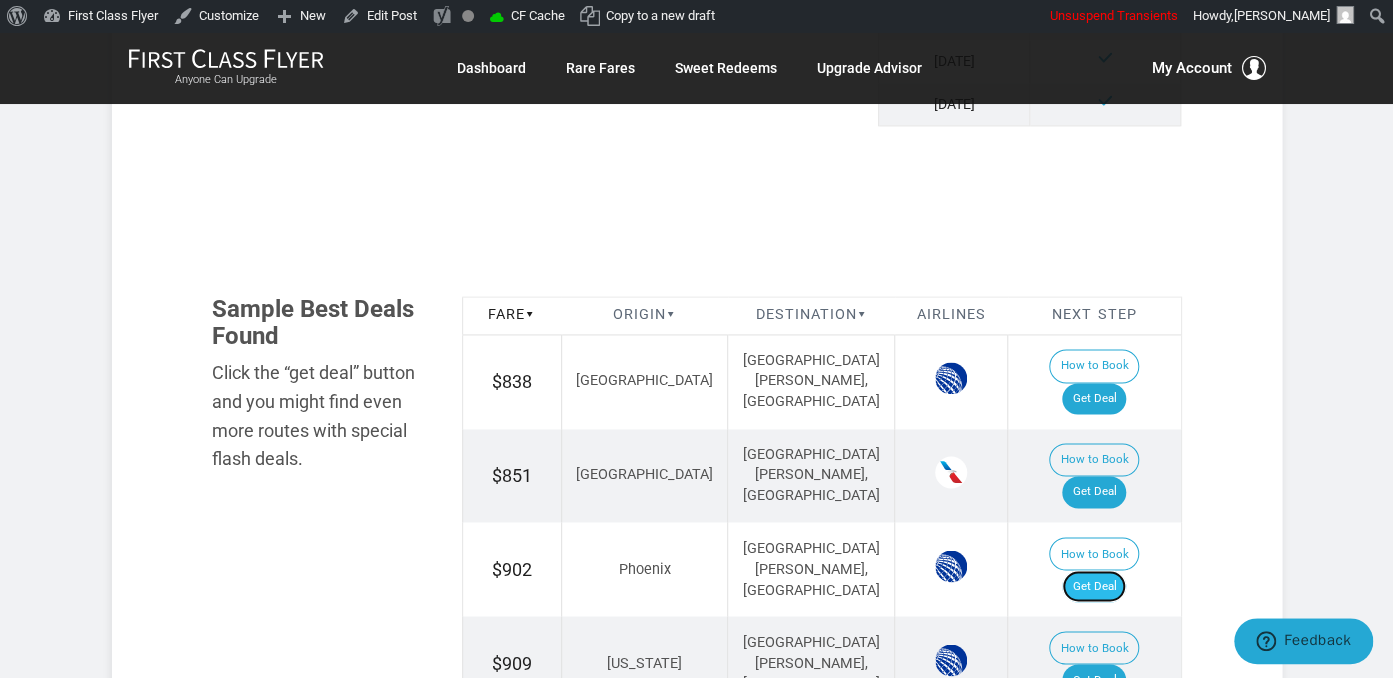 click on "Get Deal" at bounding box center (1094, 586) 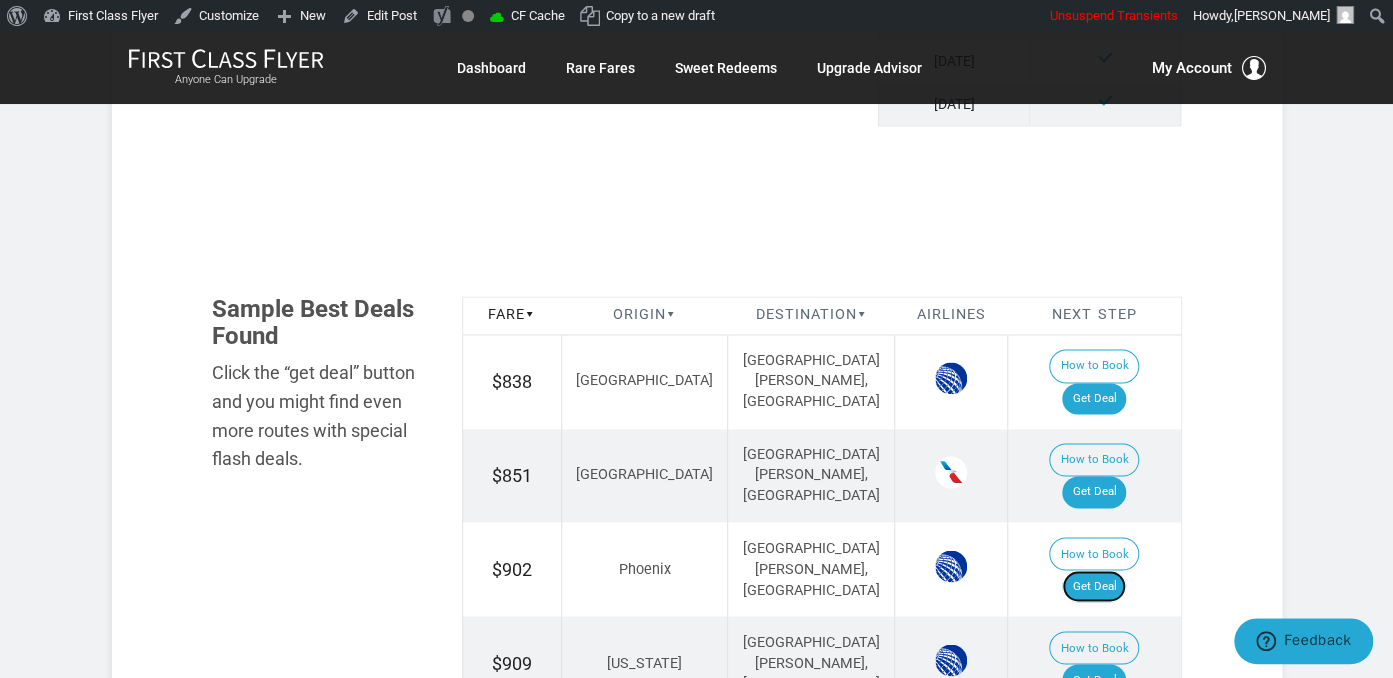 scroll, scrollTop: 1300, scrollLeft: 0, axis: vertical 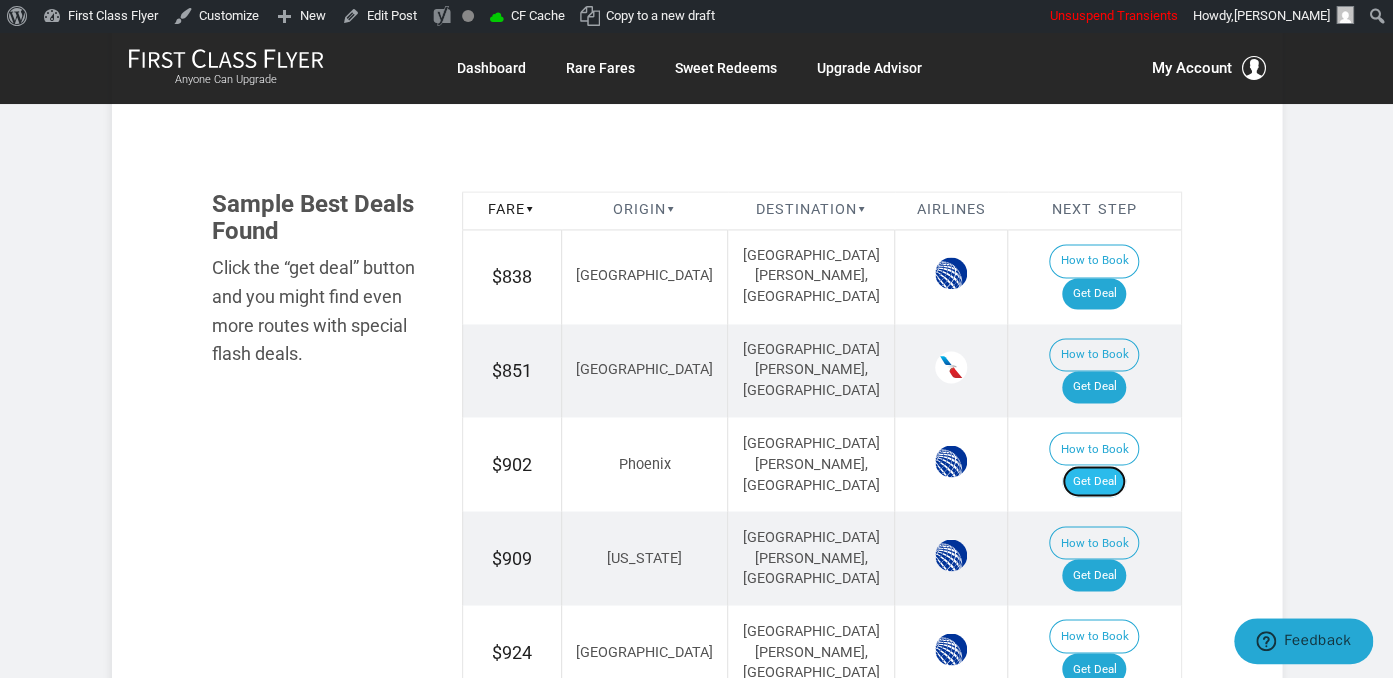 click on "Get Deal" at bounding box center (1094, 481) 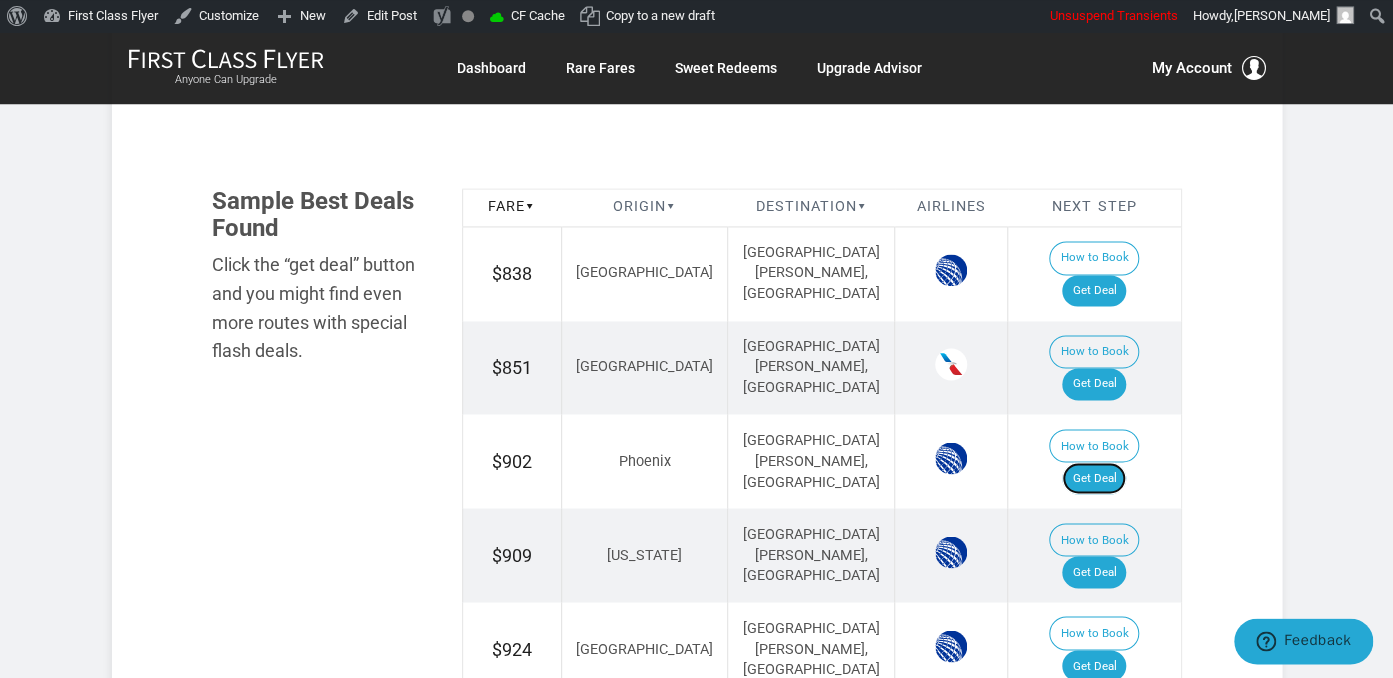 scroll, scrollTop: 1300, scrollLeft: 0, axis: vertical 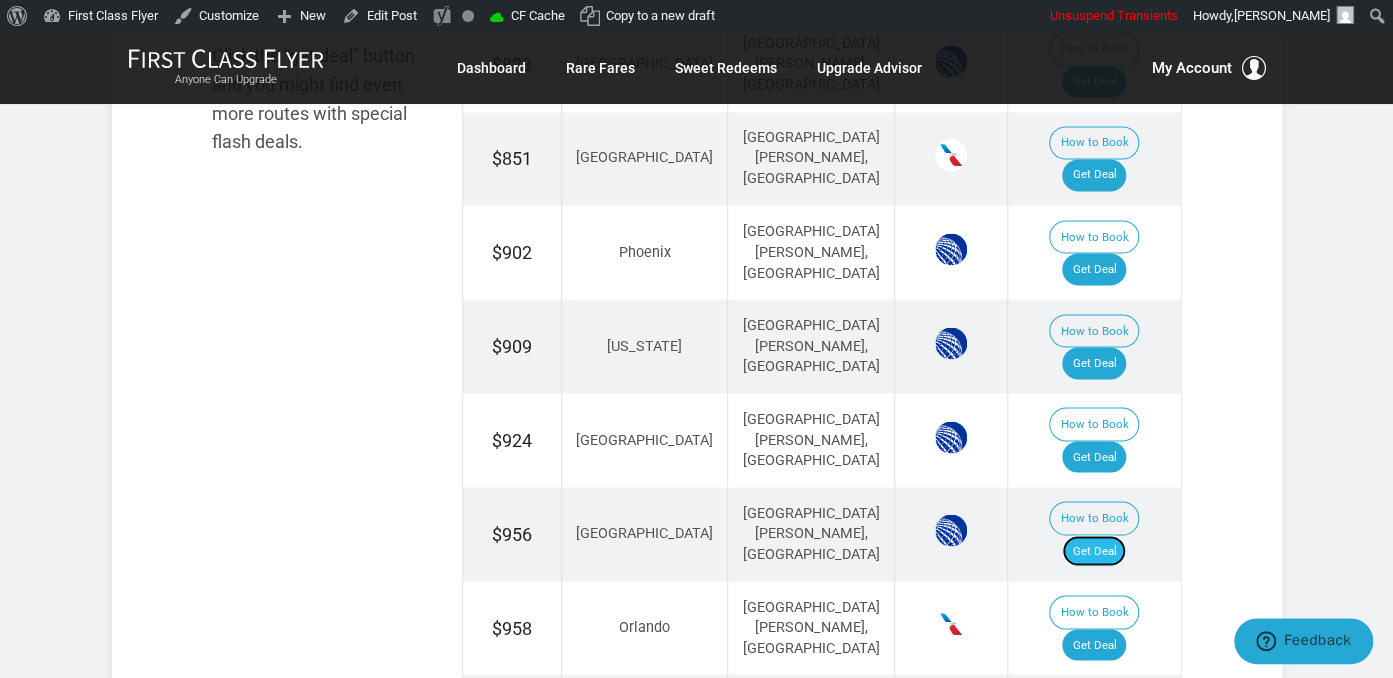 click on "Get Deal" at bounding box center (1094, 551) 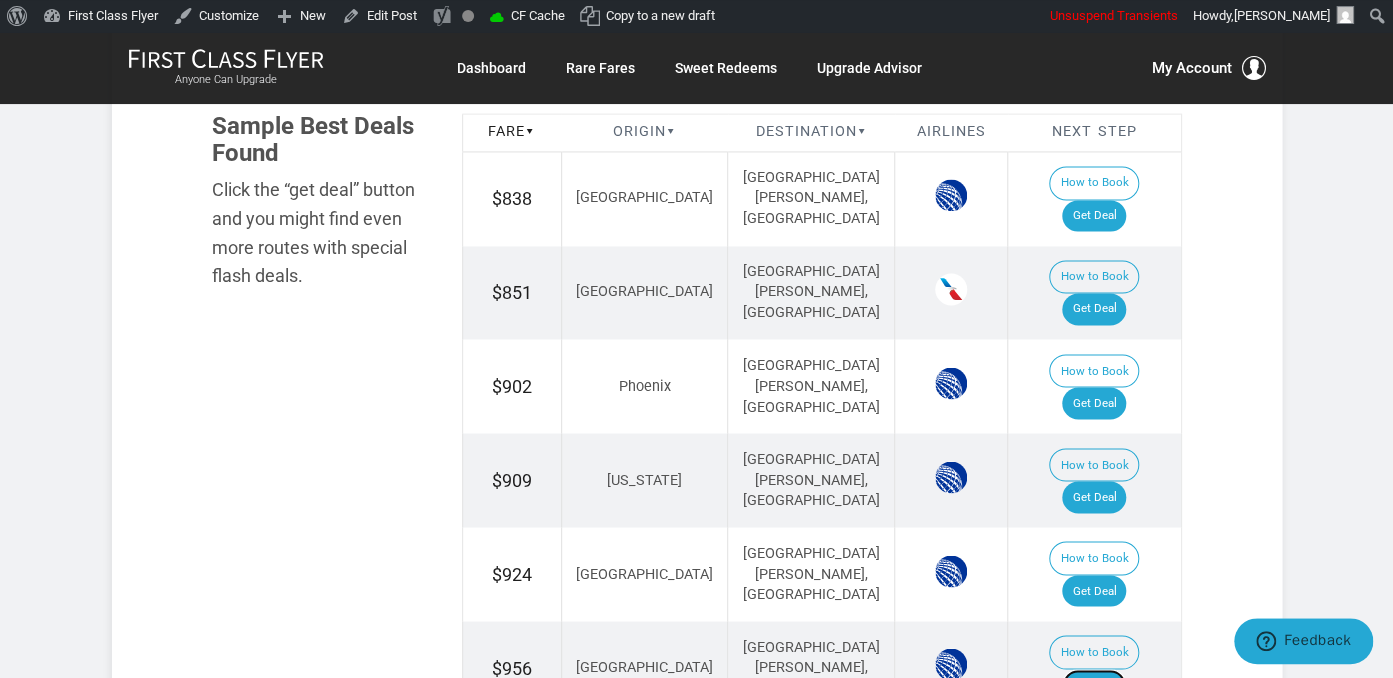 scroll, scrollTop: 1300, scrollLeft: 0, axis: vertical 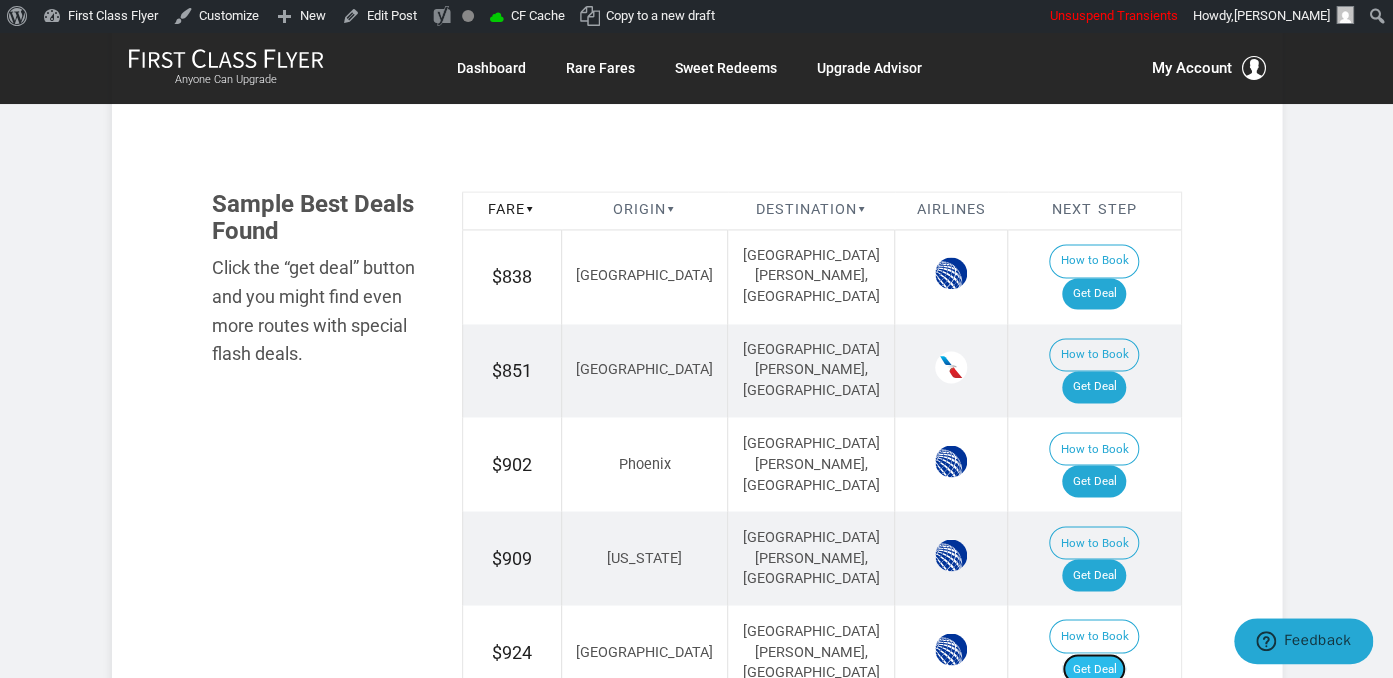 click on "Get Deal" at bounding box center [1094, 669] 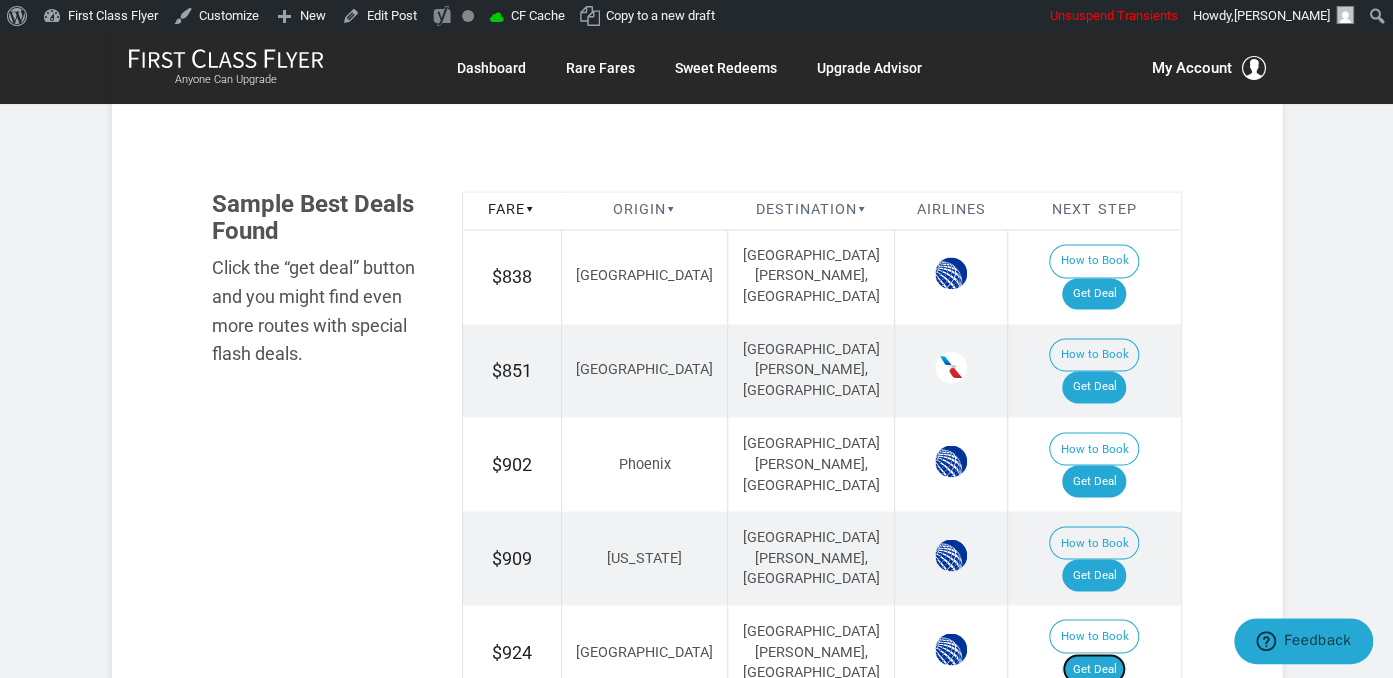 scroll, scrollTop: 1512, scrollLeft: 0, axis: vertical 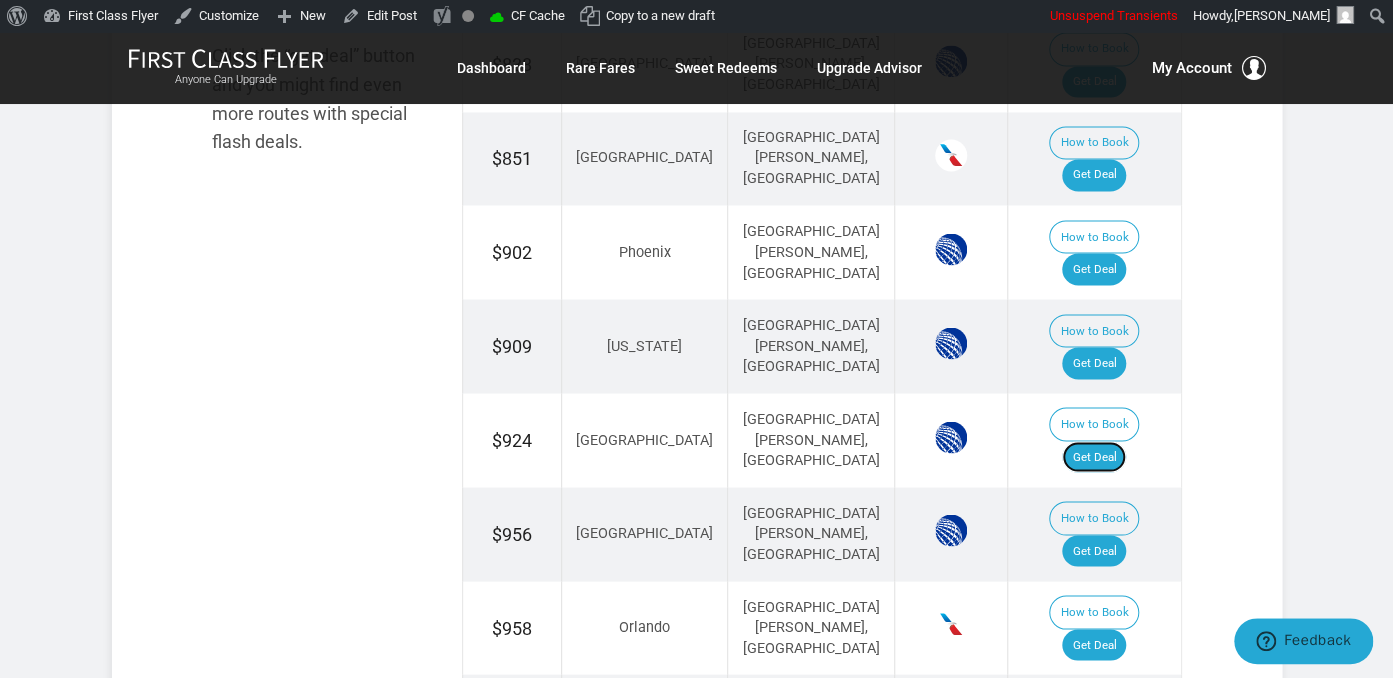 click on "Get Deal" at bounding box center [1094, 457] 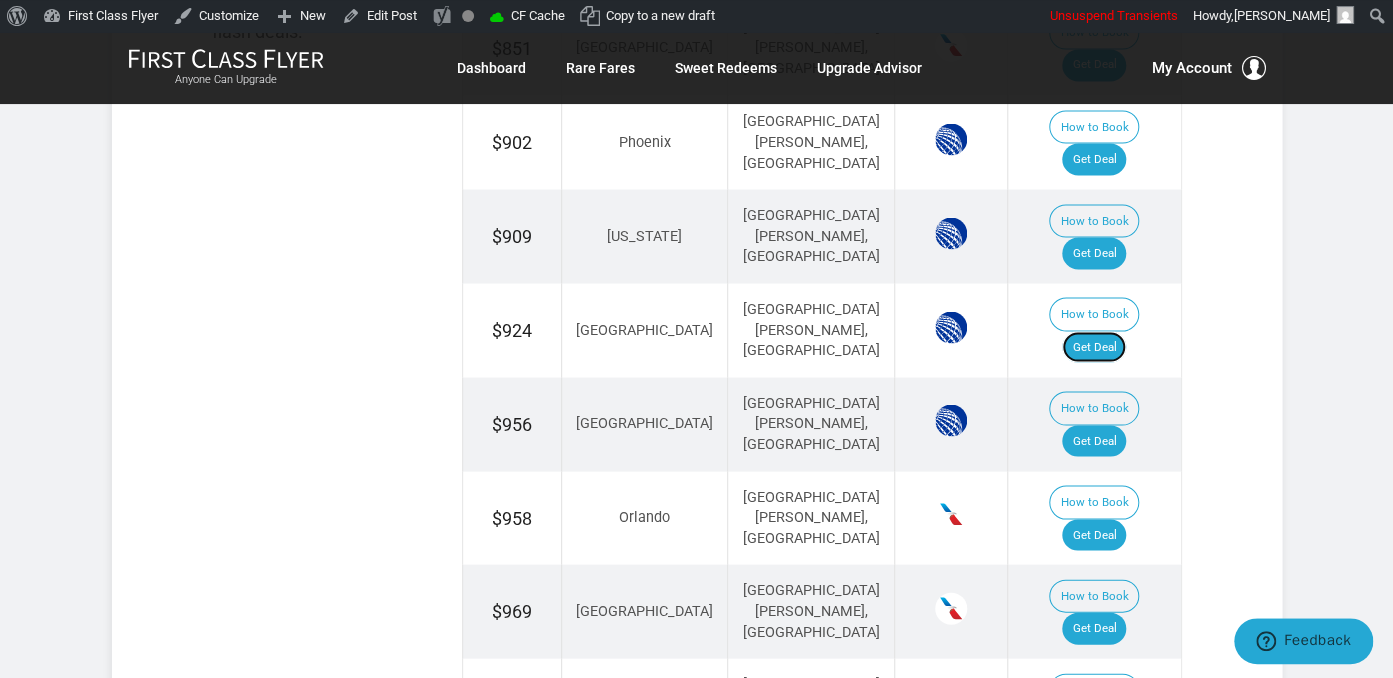 scroll, scrollTop: 1723, scrollLeft: 0, axis: vertical 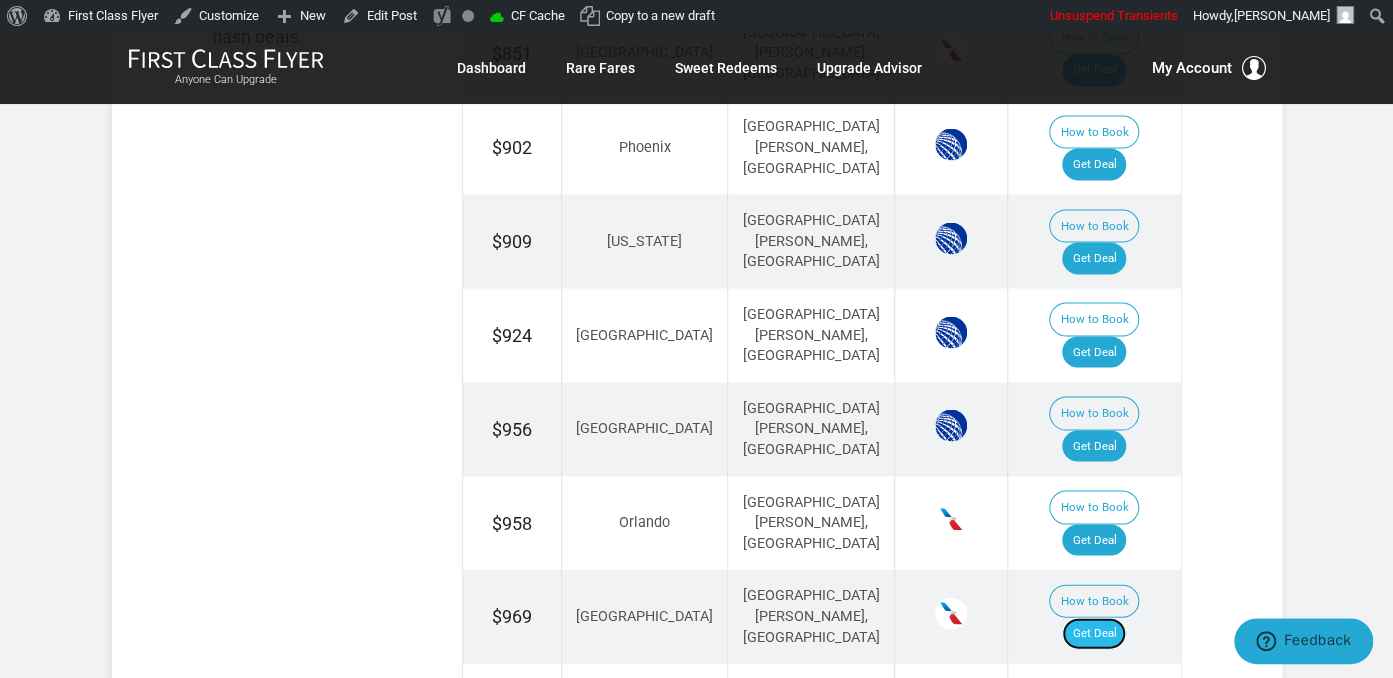 click on "Get Deal" at bounding box center [1094, 633] 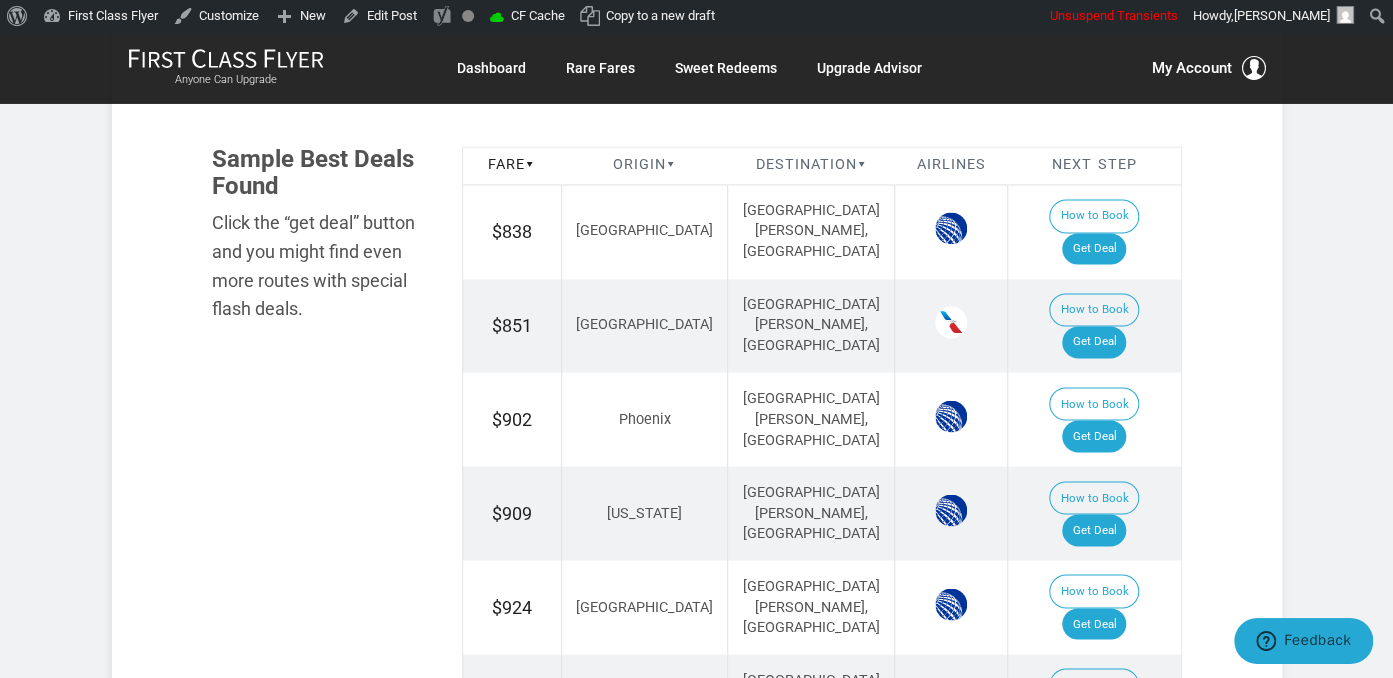 scroll, scrollTop: 1300, scrollLeft: 0, axis: vertical 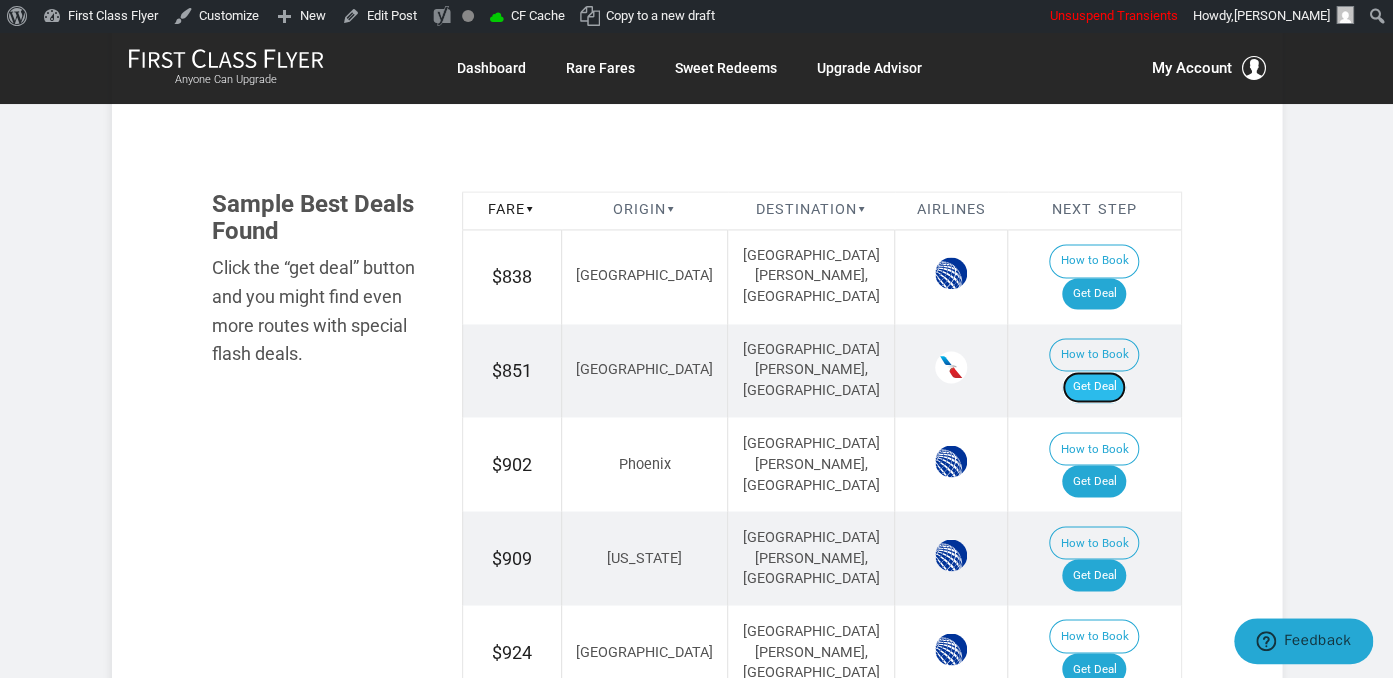 click on "Get Deal" at bounding box center [1094, 387] 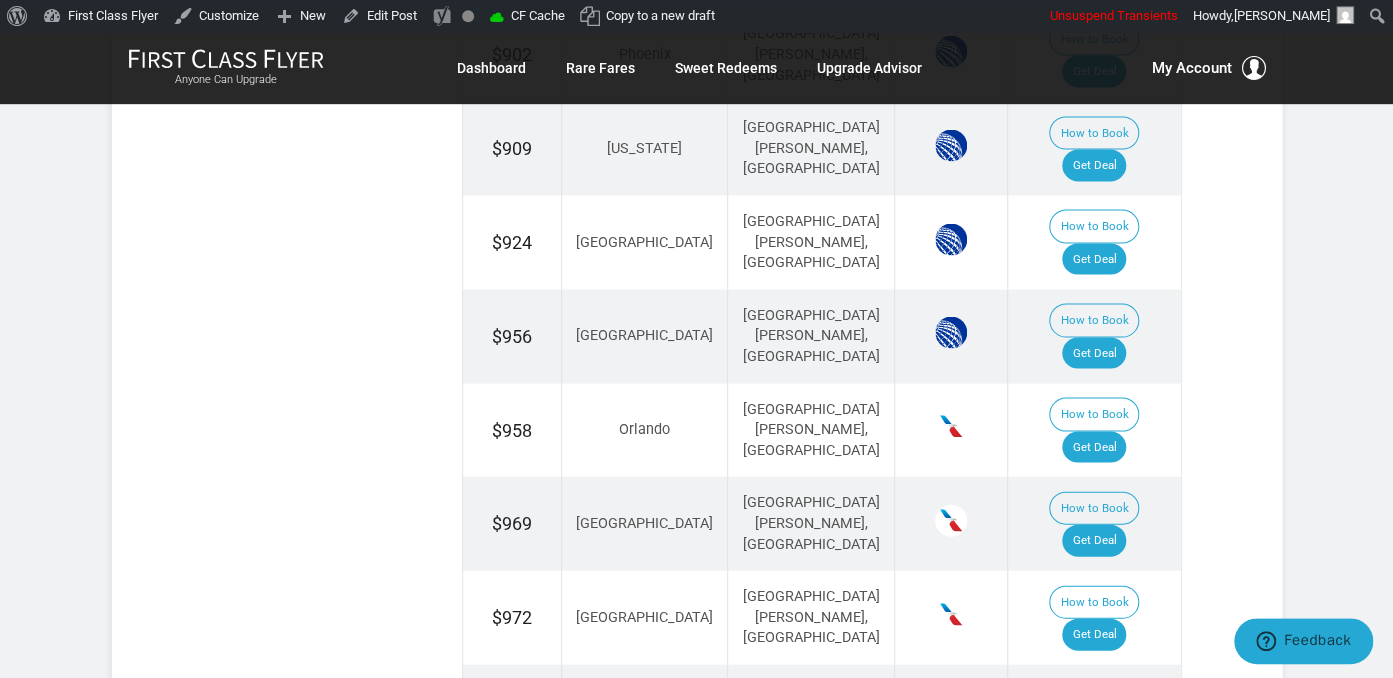 scroll, scrollTop: 1723, scrollLeft: 0, axis: vertical 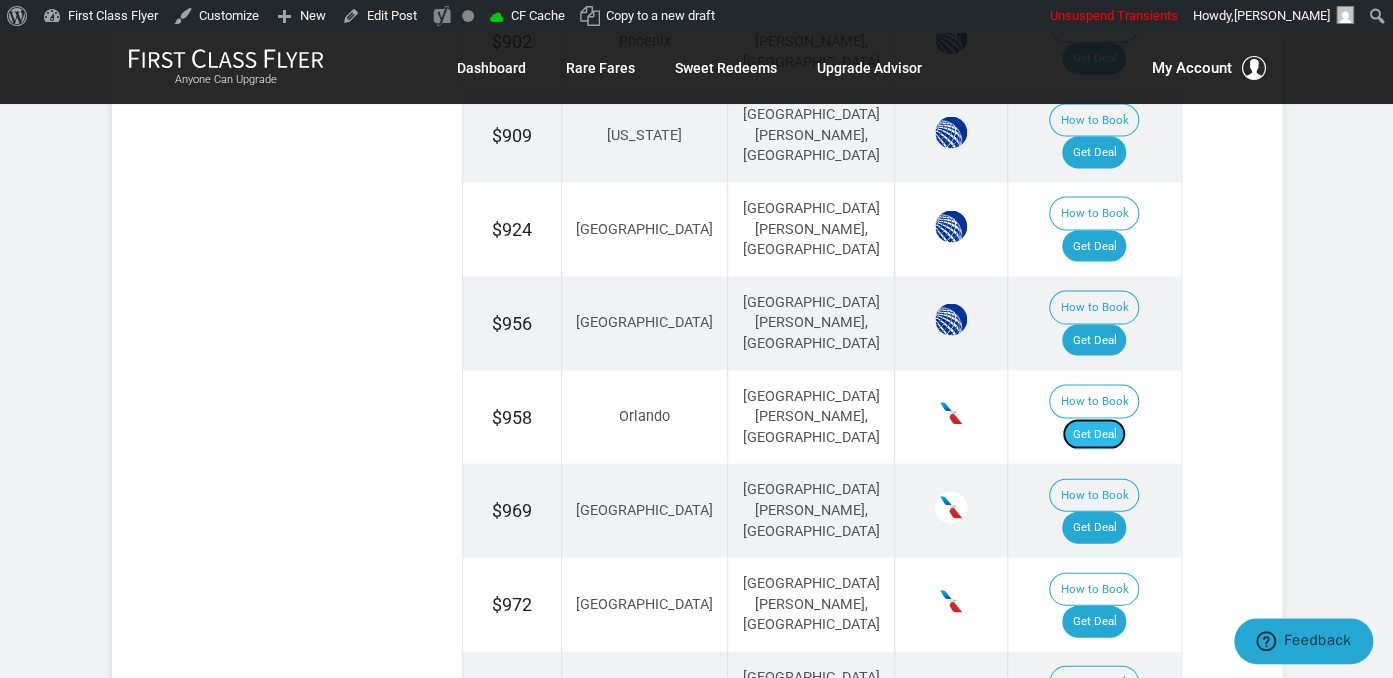 click on "Get Deal" at bounding box center (1094, 434) 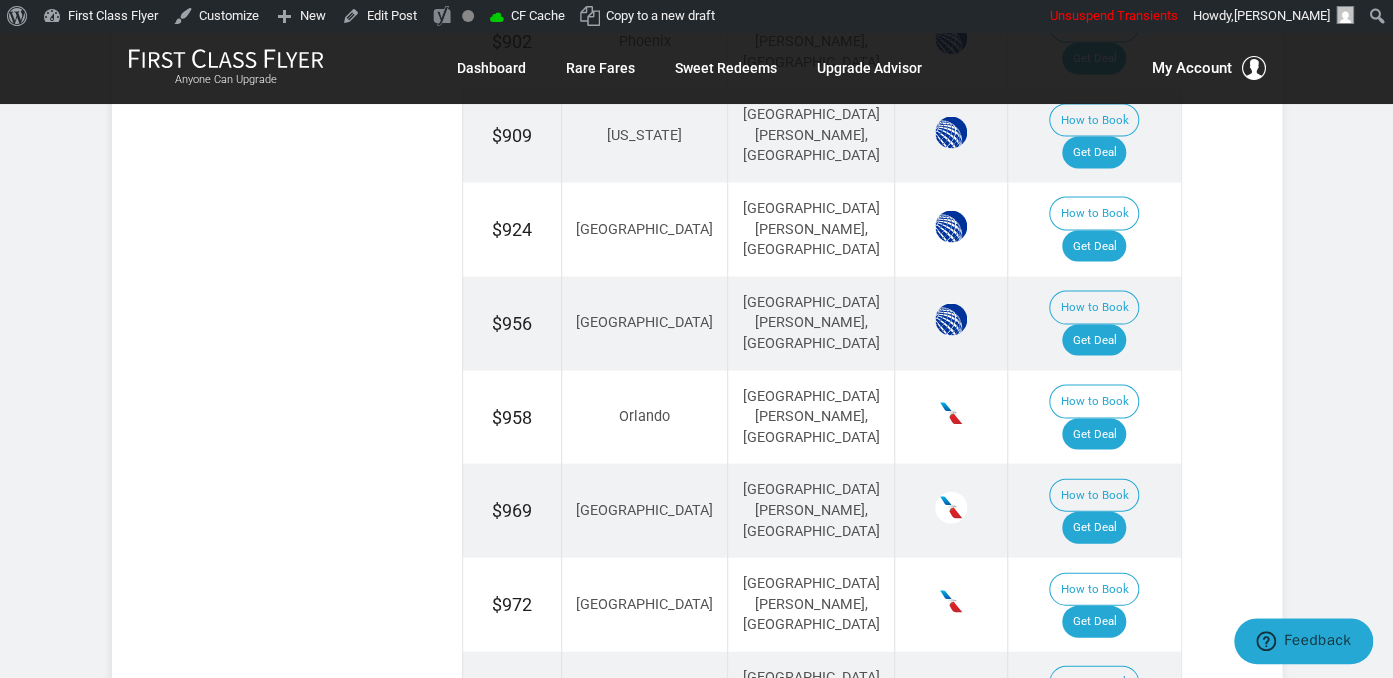 click on "Get Deal" at bounding box center [1094, 715] 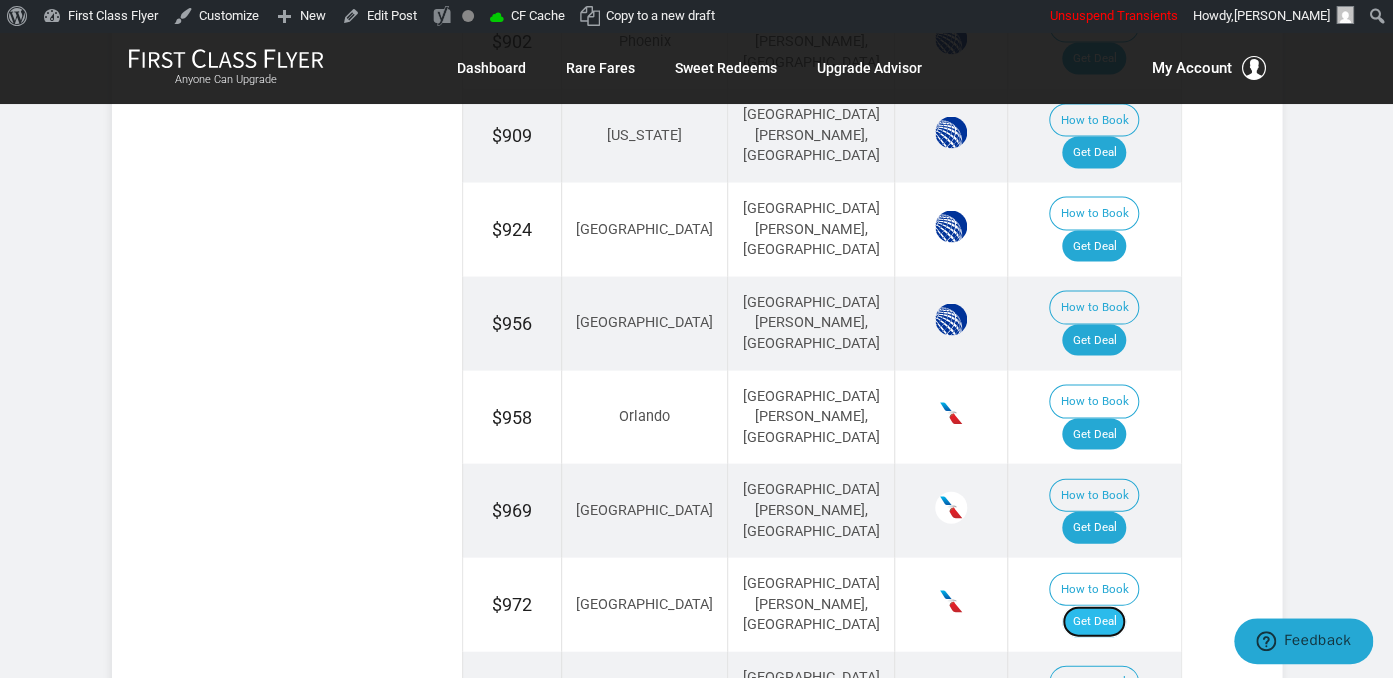 click on "Get Deal" at bounding box center (1094, 621) 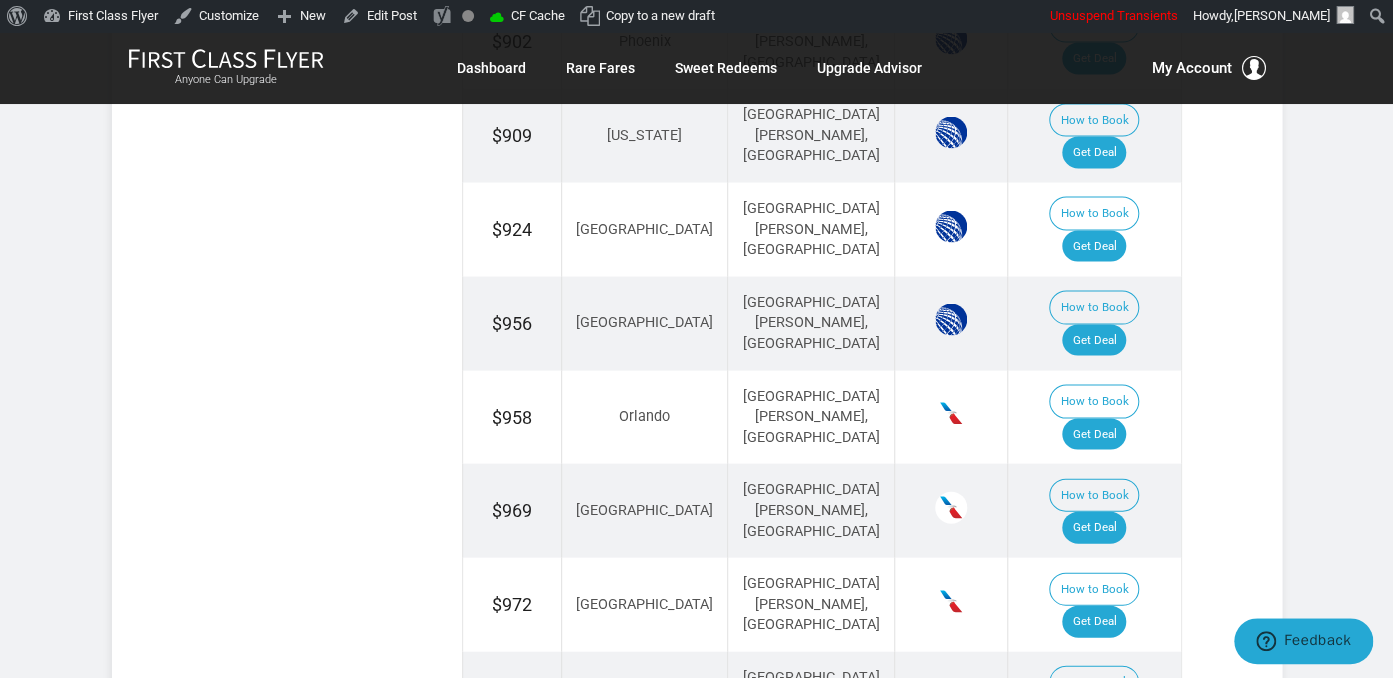 click on "Get Deal" at bounding box center [1094, 809] 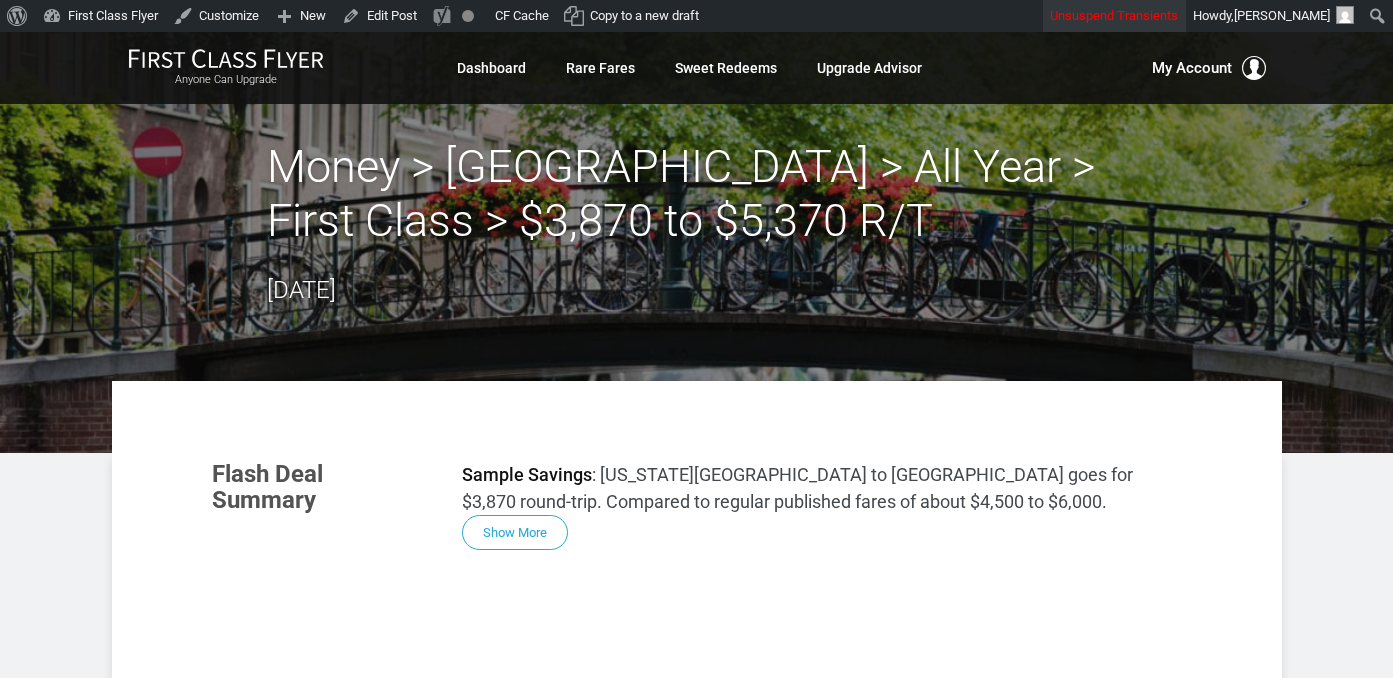 scroll, scrollTop: 0, scrollLeft: 0, axis: both 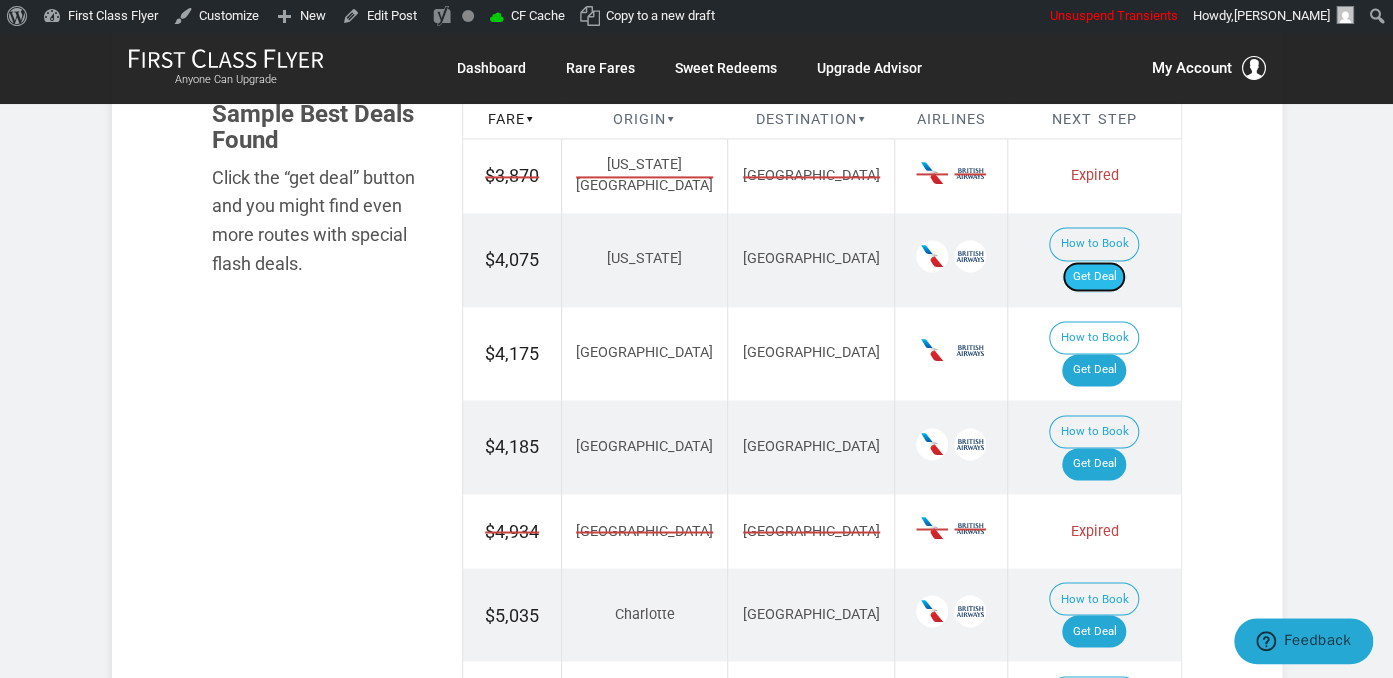 click on "Get Deal" at bounding box center [1094, 277] 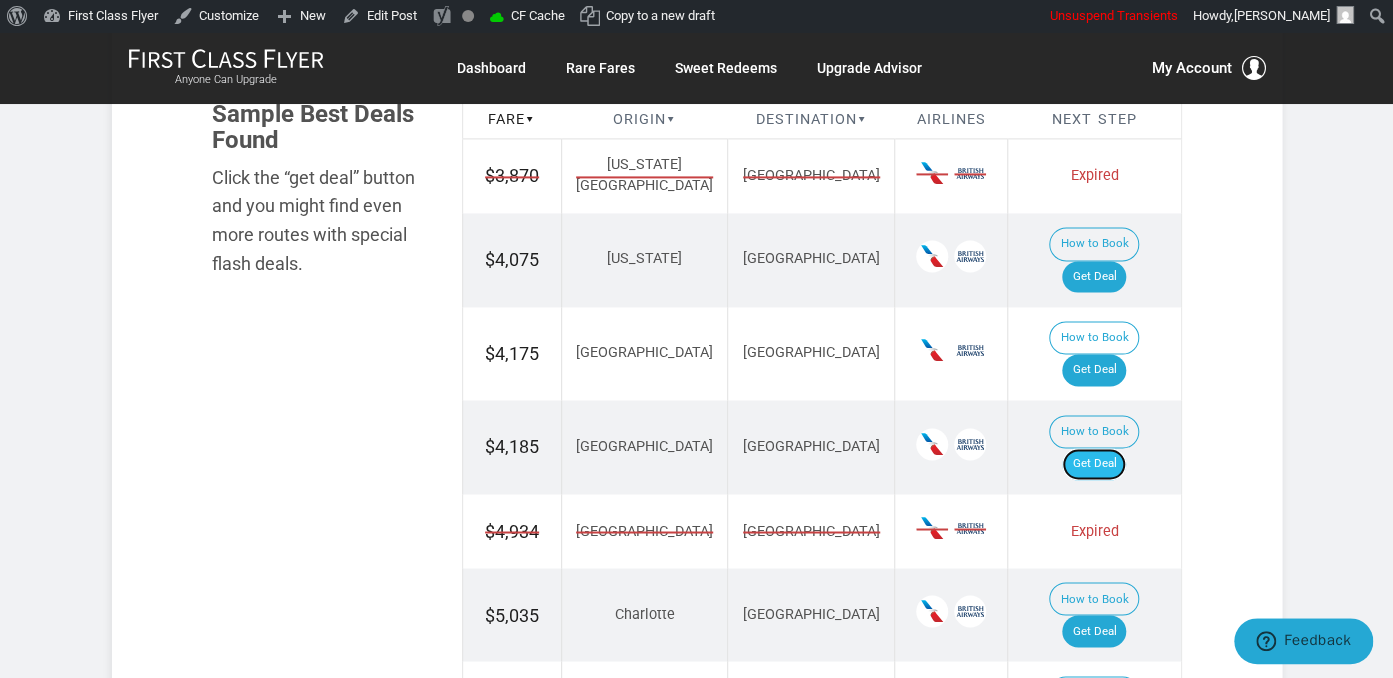 drag, startPoint x: 1101, startPoint y: 411, endPoint x: 1112, endPoint y: 402, distance: 14.21267 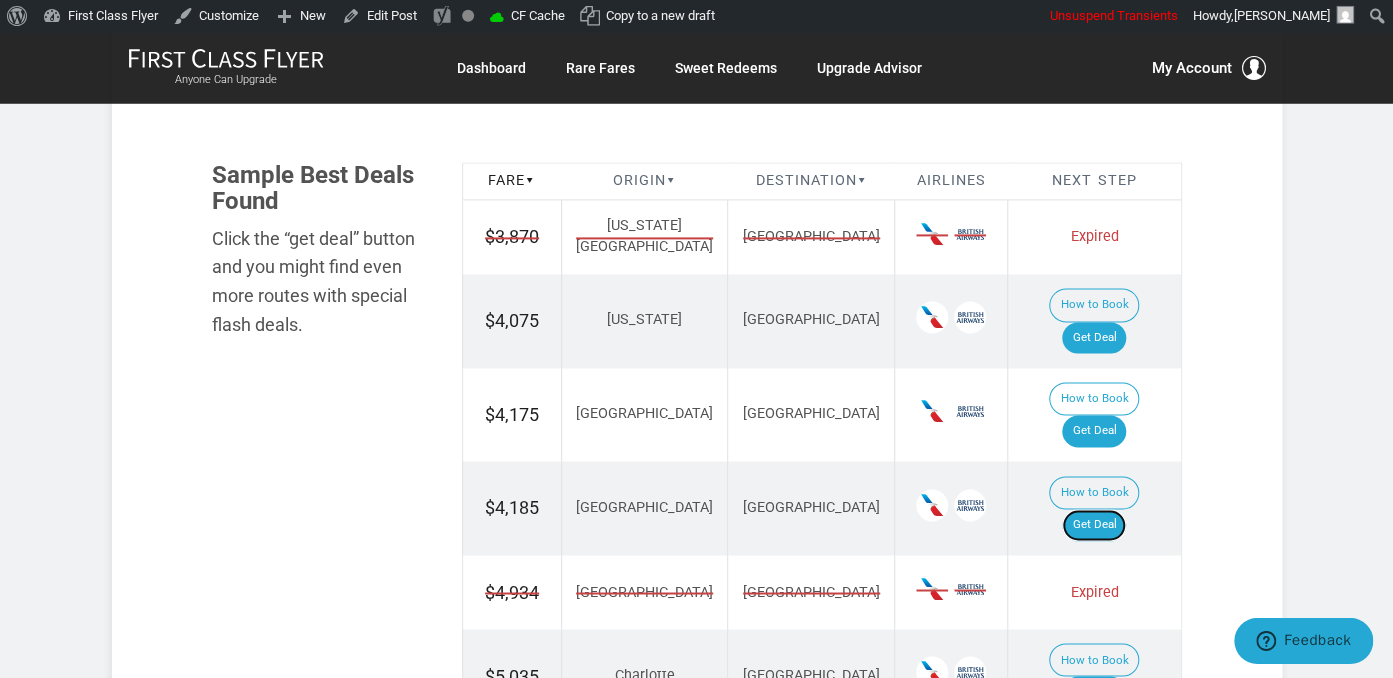 scroll, scrollTop: 1161, scrollLeft: 0, axis: vertical 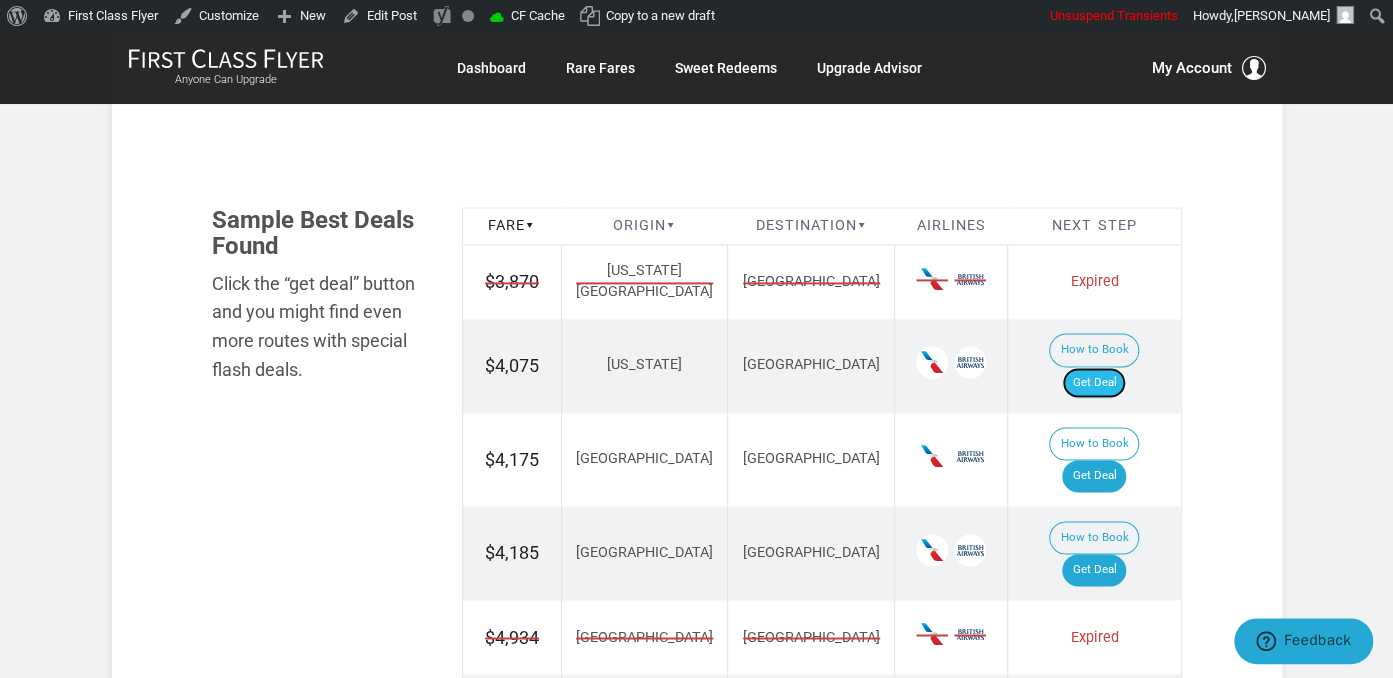 click on "Get Deal" at bounding box center (1094, 383) 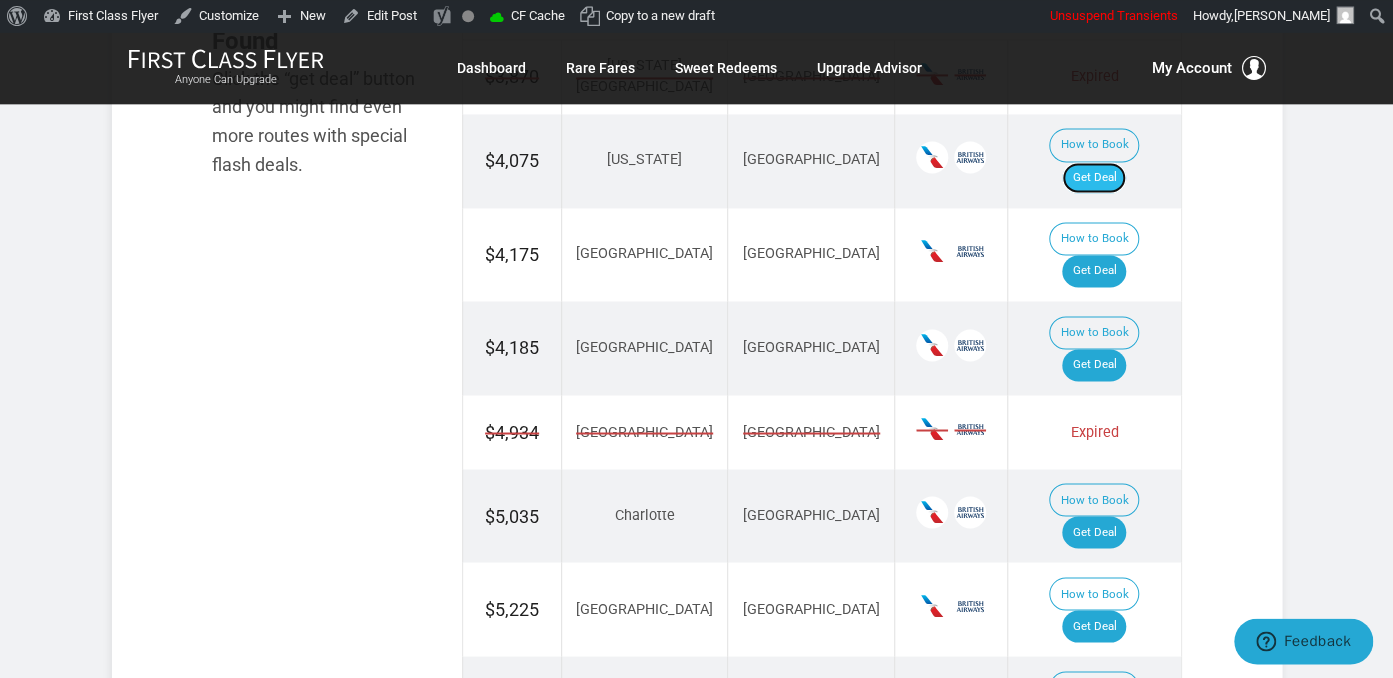 scroll, scrollTop: 1267, scrollLeft: 0, axis: vertical 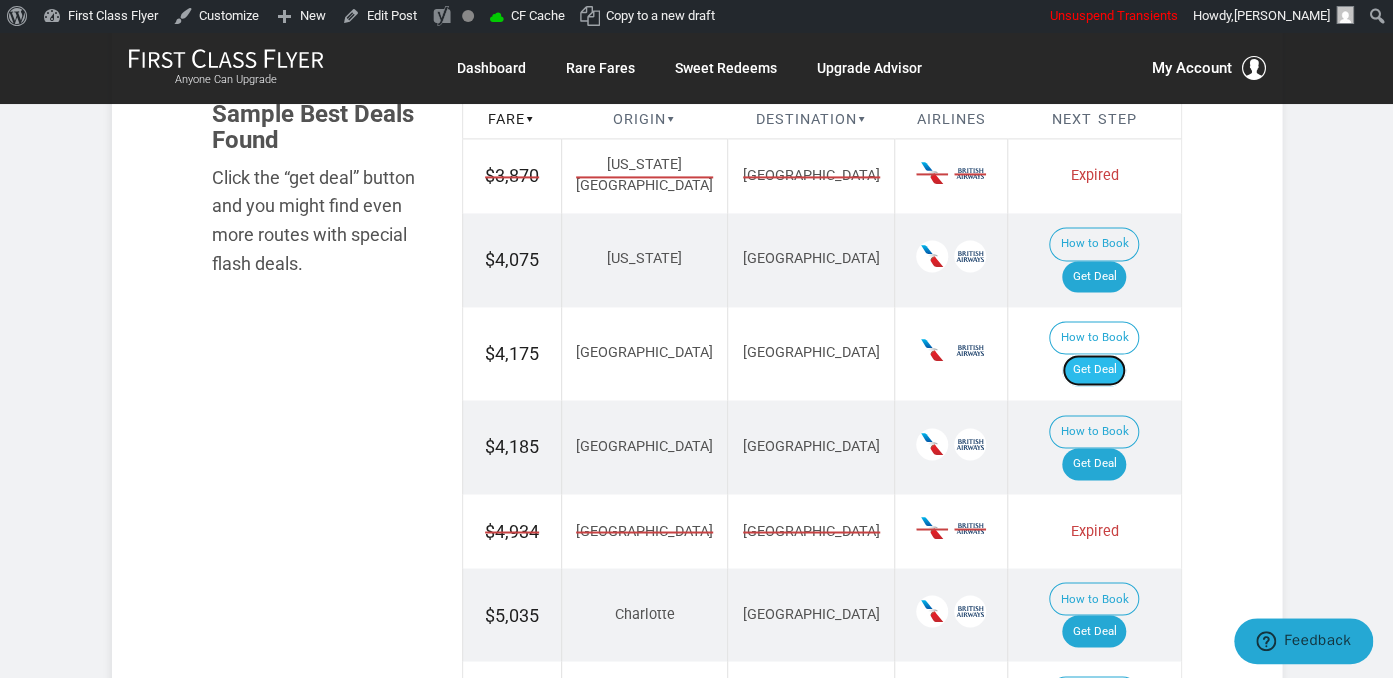 click on "Get Deal" at bounding box center [1094, 370] 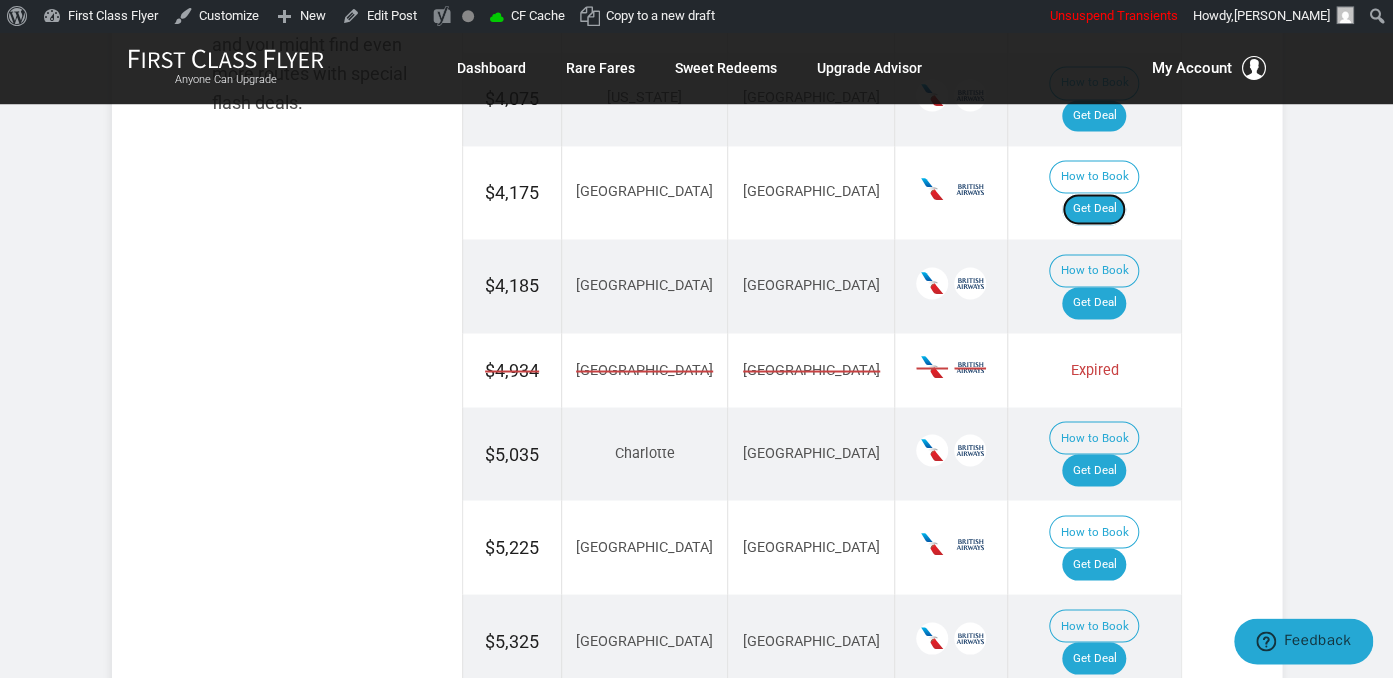 scroll, scrollTop: 1478, scrollLeft: 0, axis: vertical 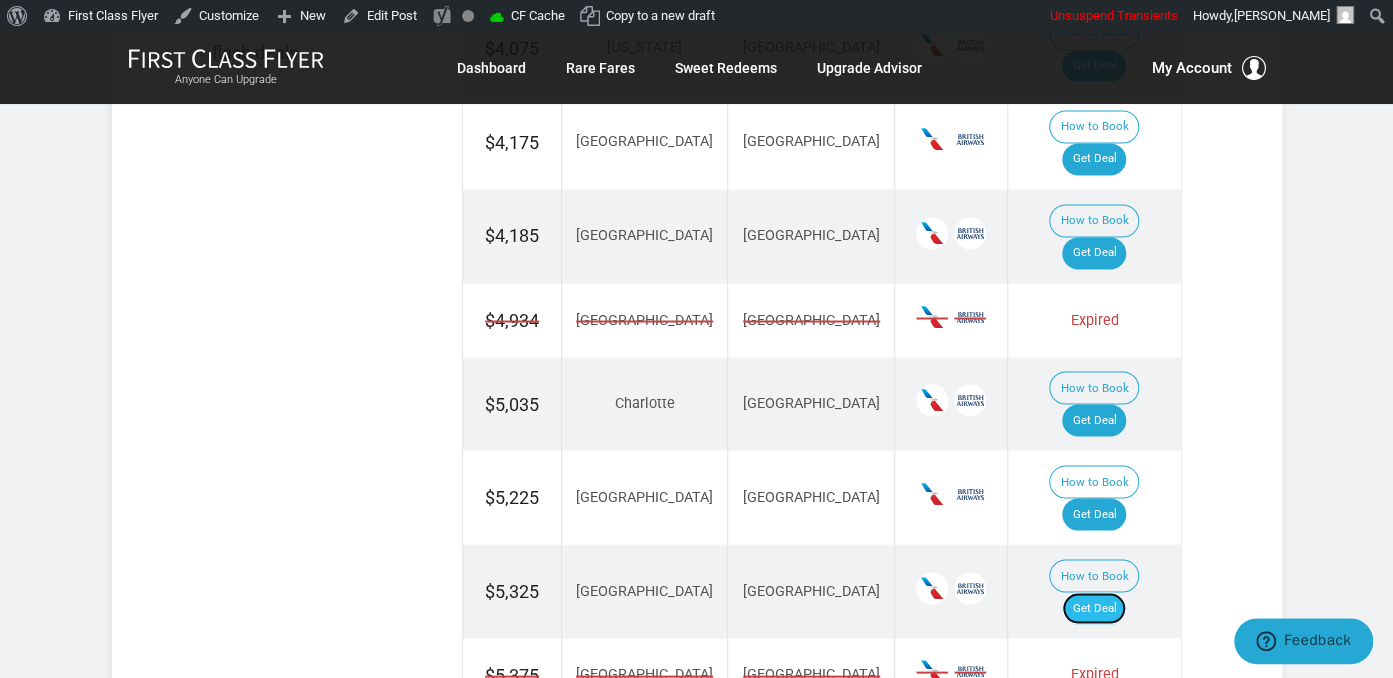 click on "Get Deal" at bounding box center [1094, 608] 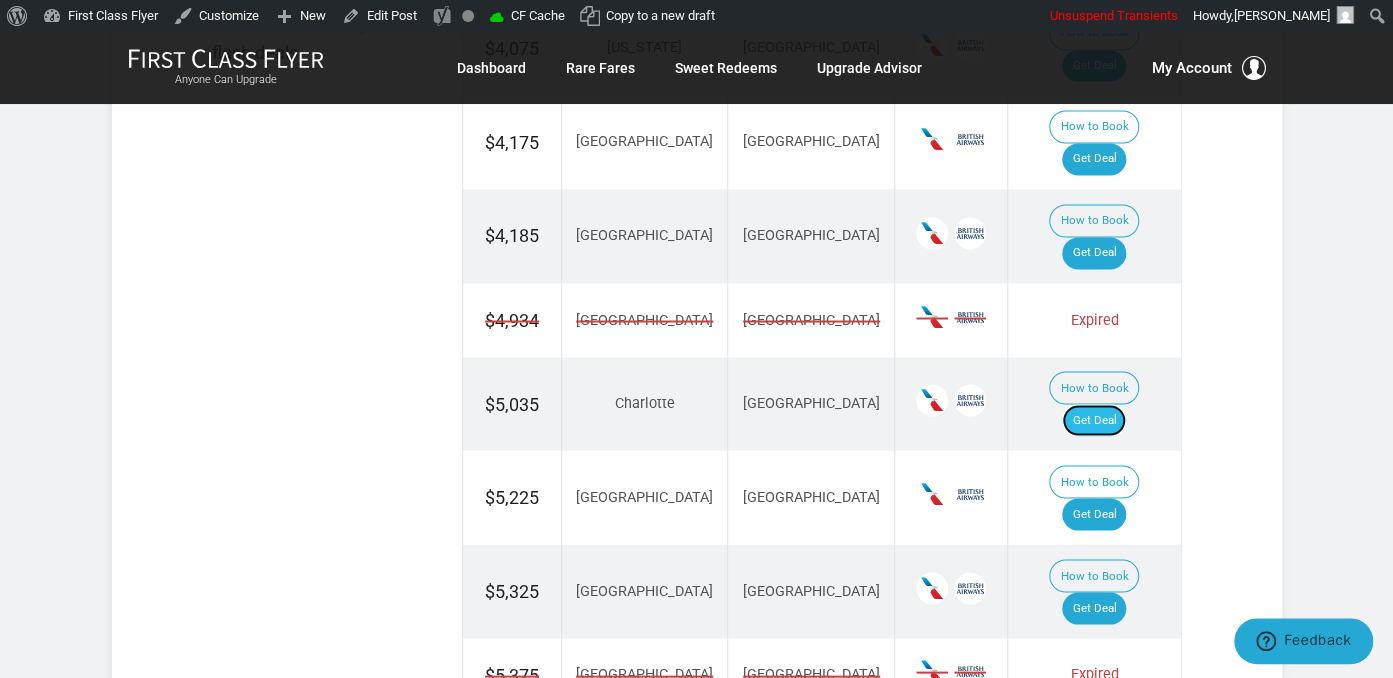 click on "Get Deal" at bounding box center [1094, 420] 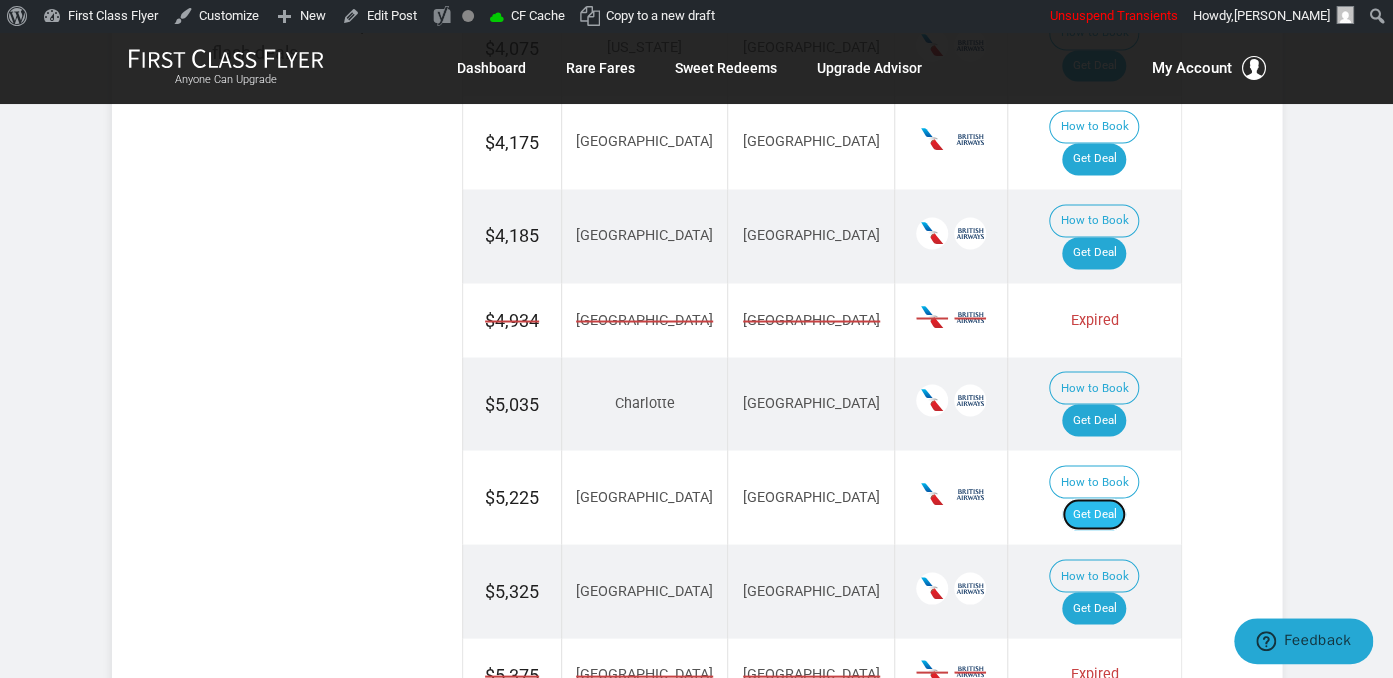click on "Get Deal" at bounding box center (1094, 514) 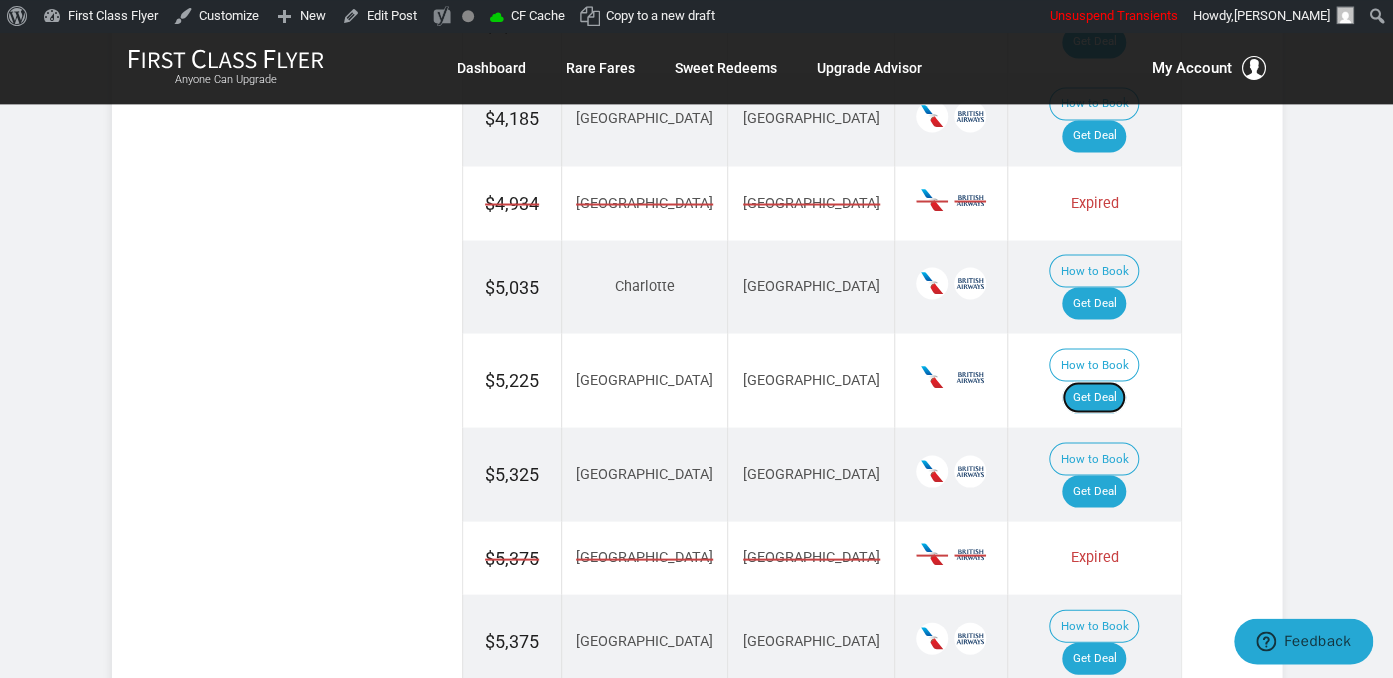 scroll, scrollTop: 1689, scrollLeft: 0, axis: vertical 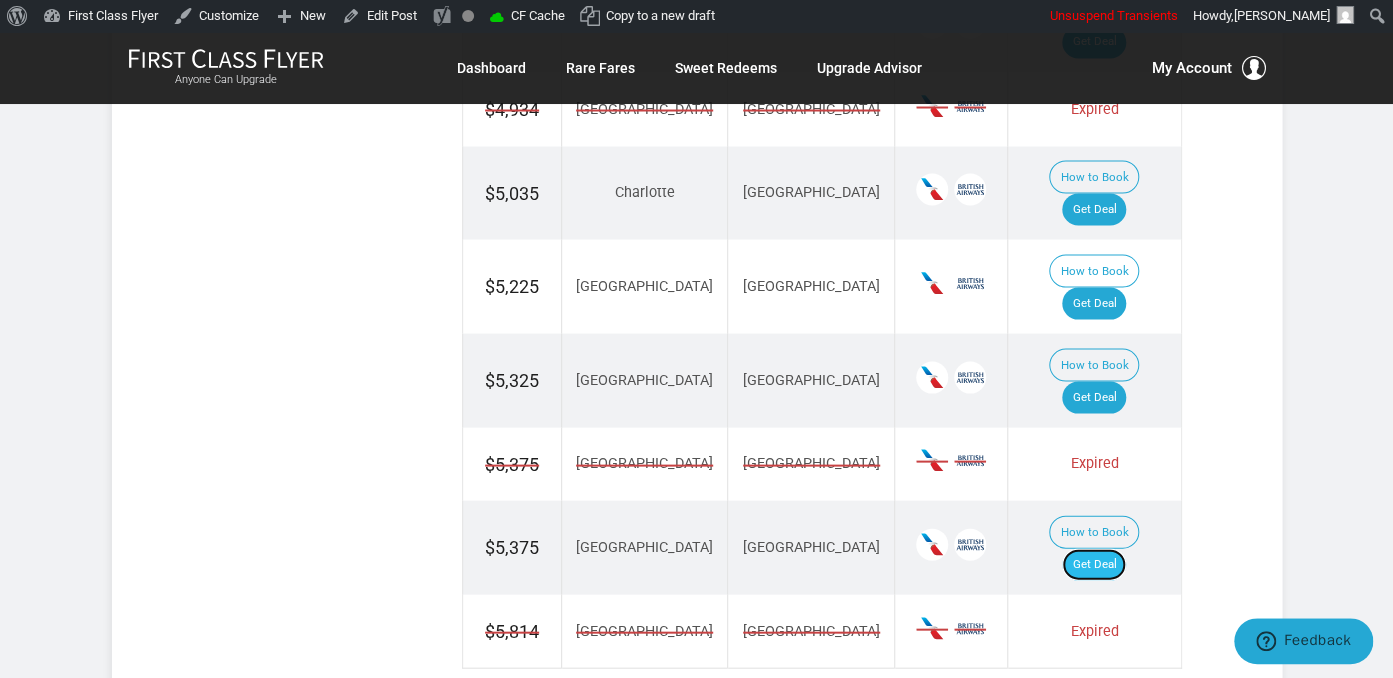 click on "Get Deal" at bounding box center (1094, 564) 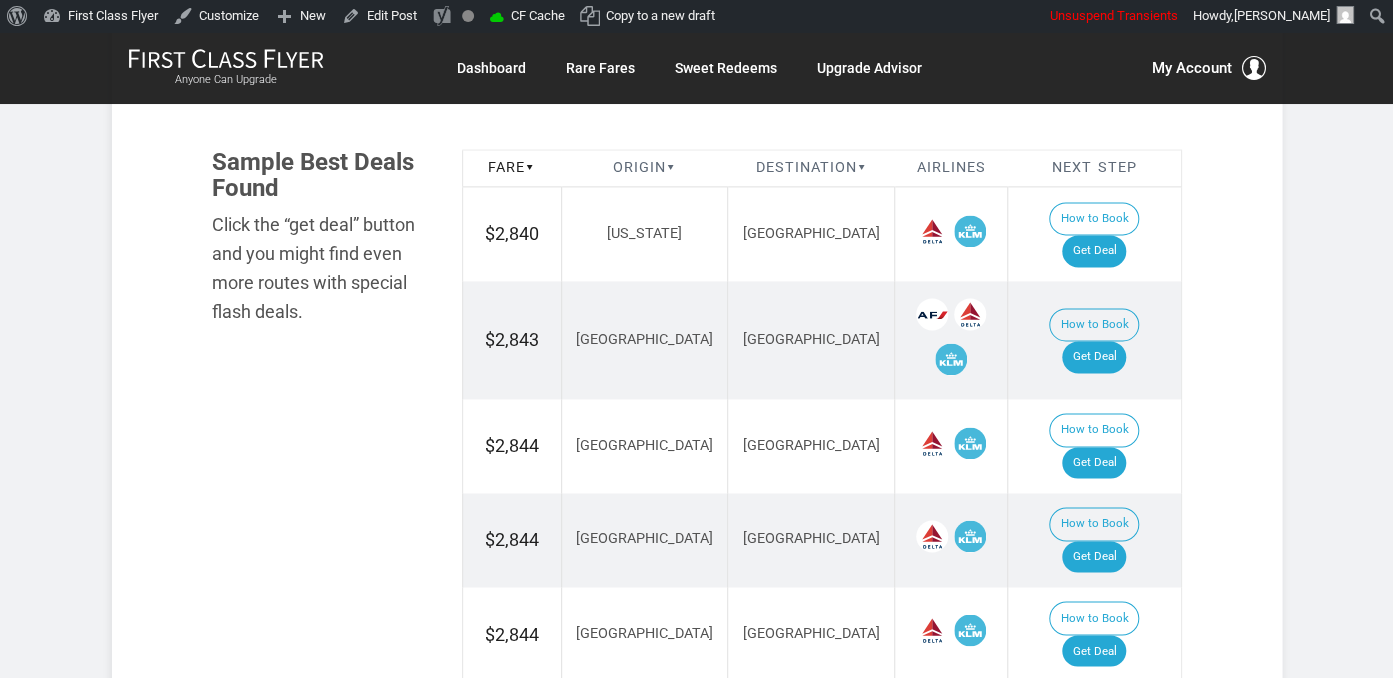 scroll, scrollTop: 1162, scrollLeft: 0, axis: vertical 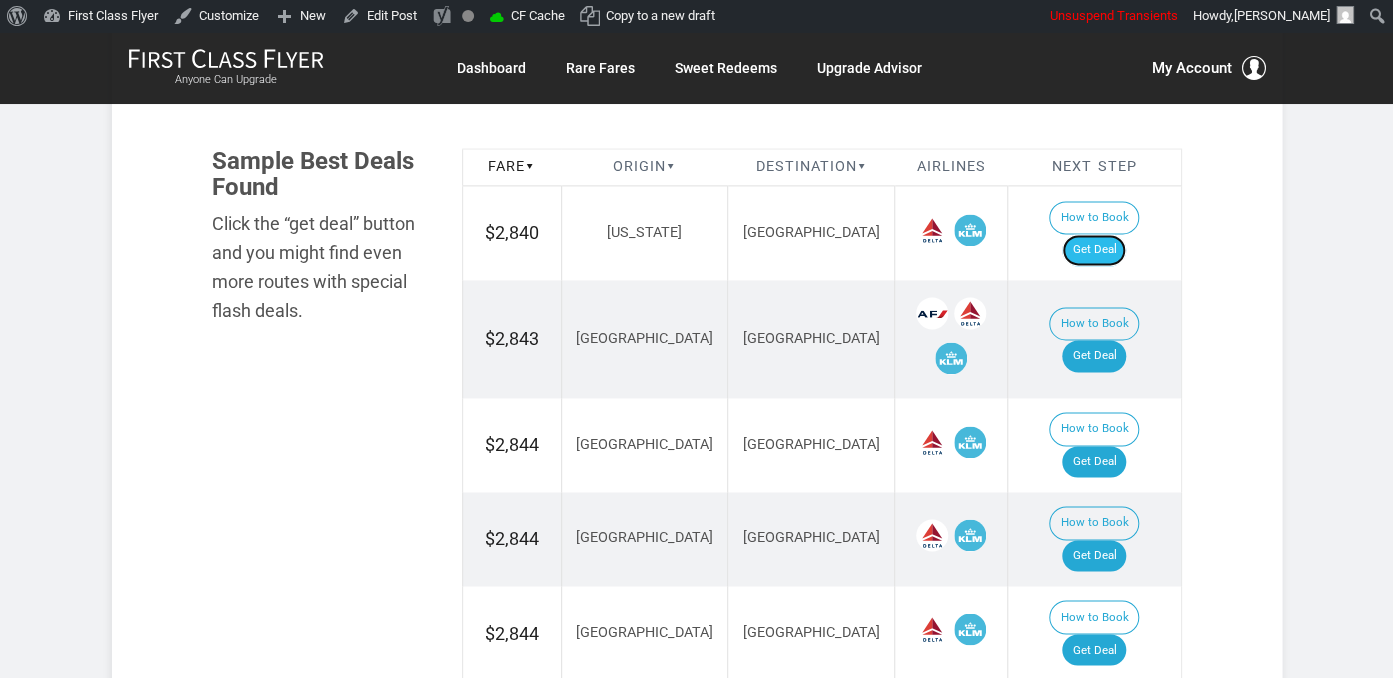 click on "Get Deal" at bounding box center [1094, 250] 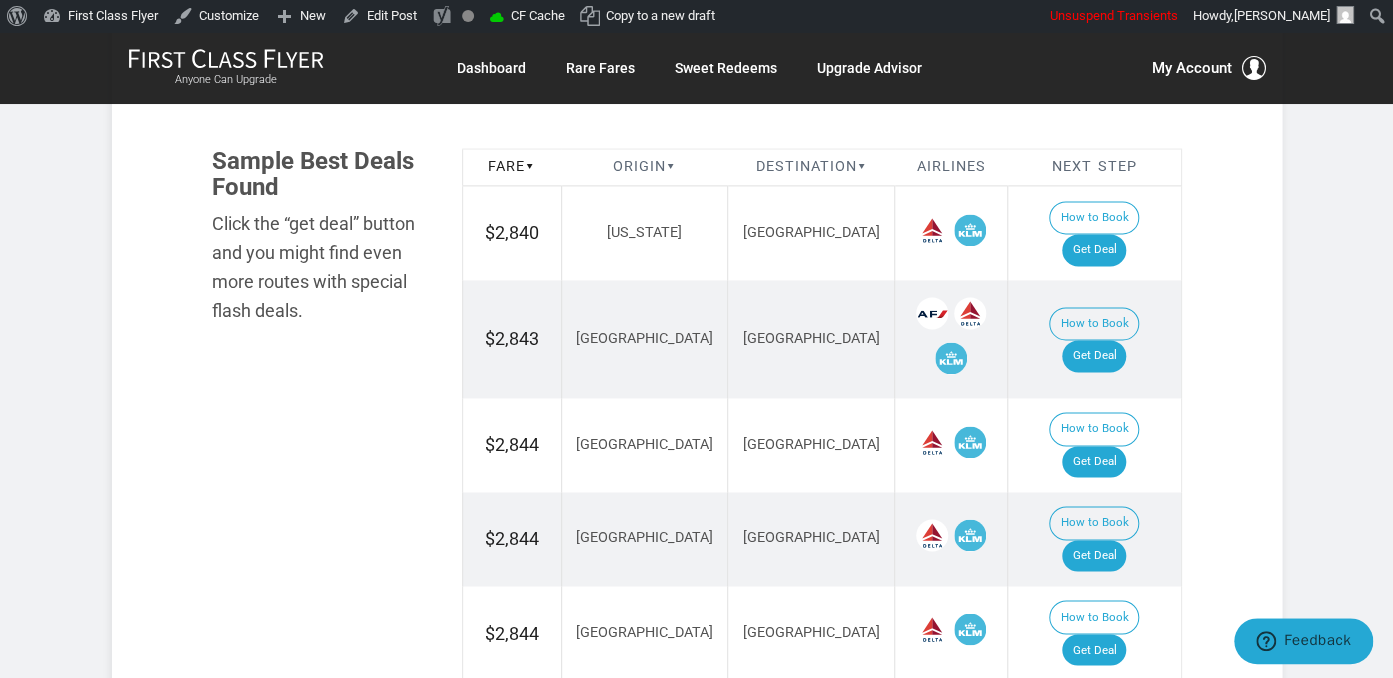 scroll, scrollTop: 0, scrollLeft: 0, axis: both 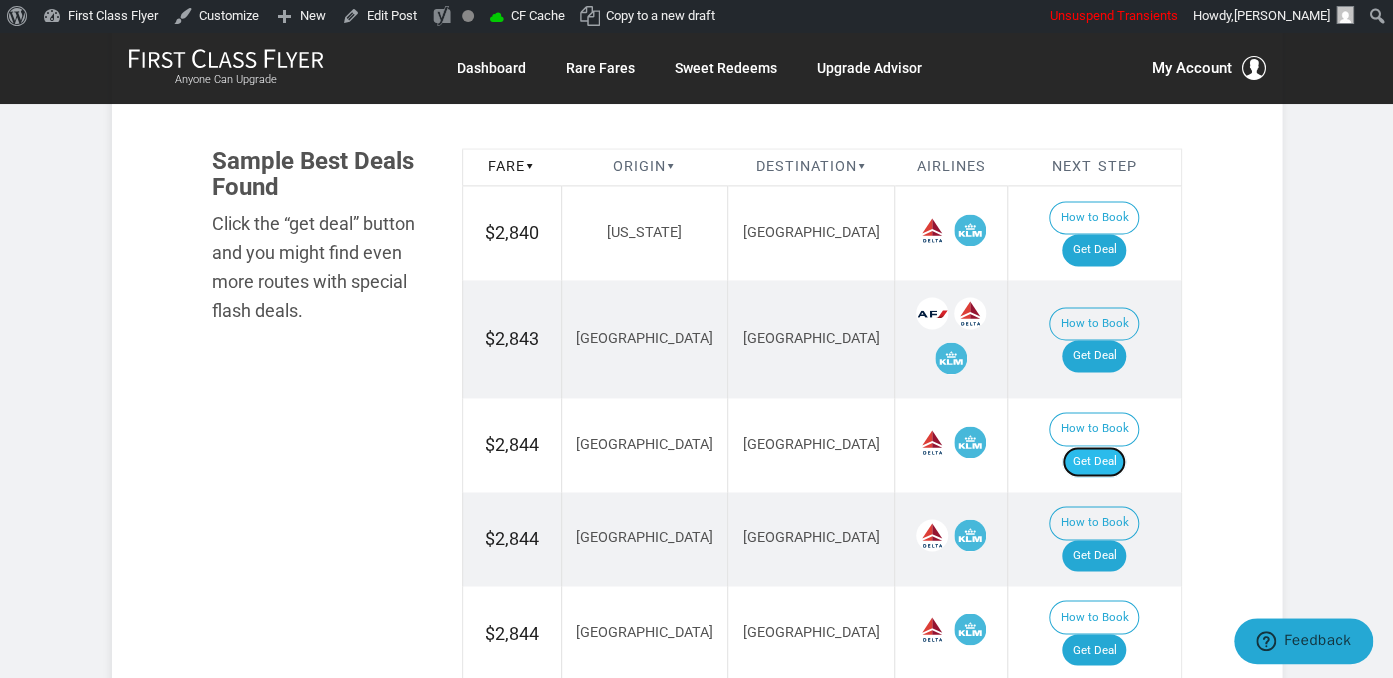 click on "Get Deal" at bounding box center [1094, 462] 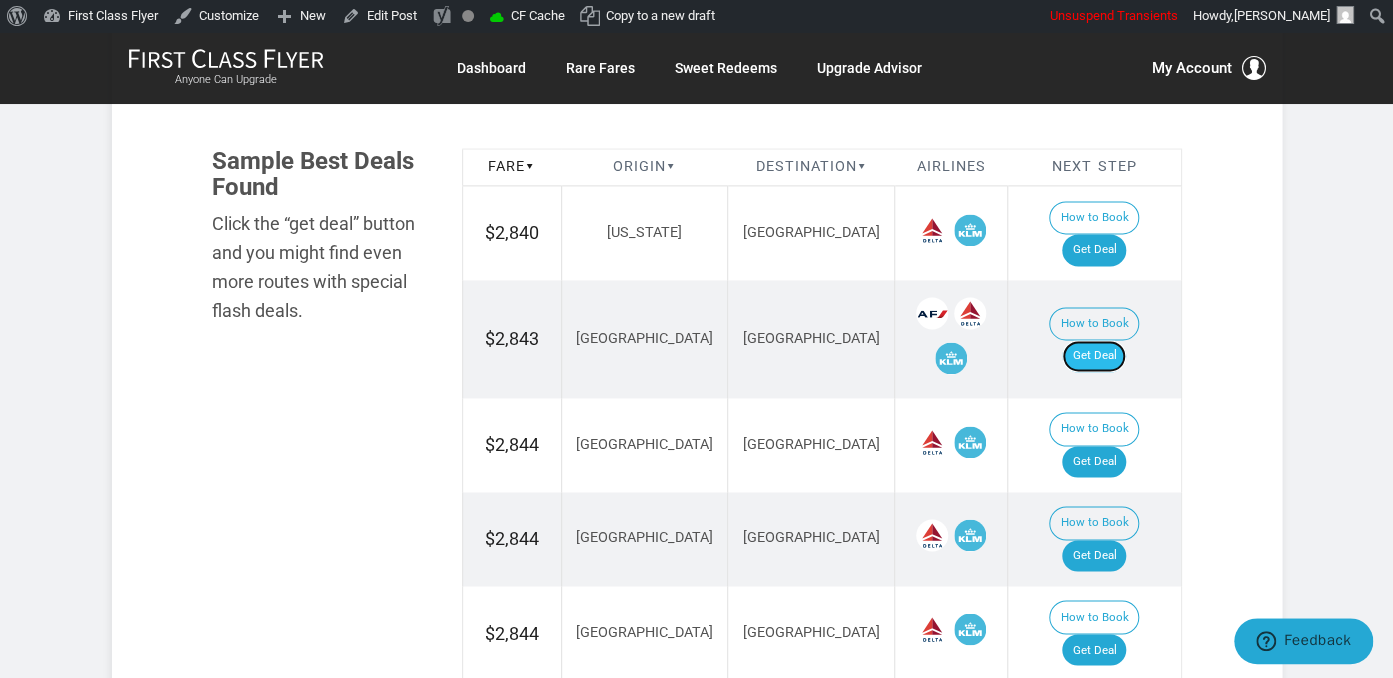 click on "Get Deal" at bounding box center [1094, 356] 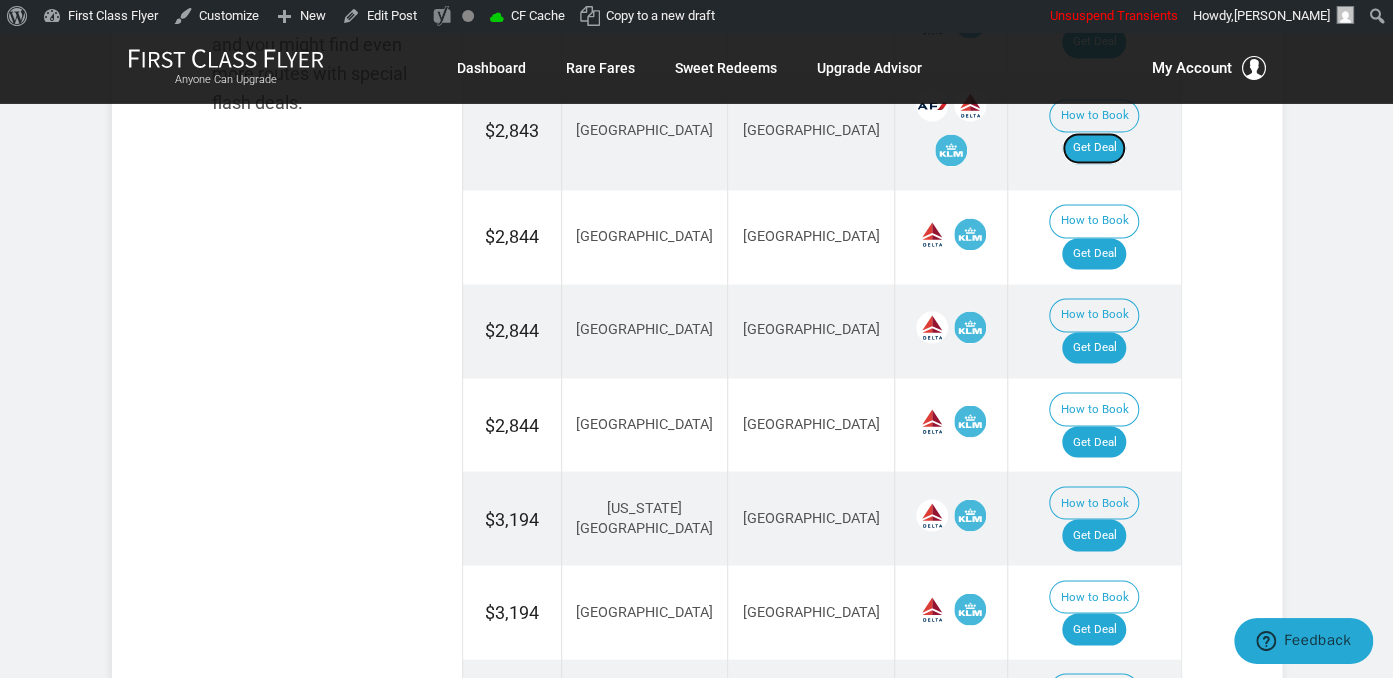 scroll, scrollTop: 1372, scrollLeft: 0, axis: vertical 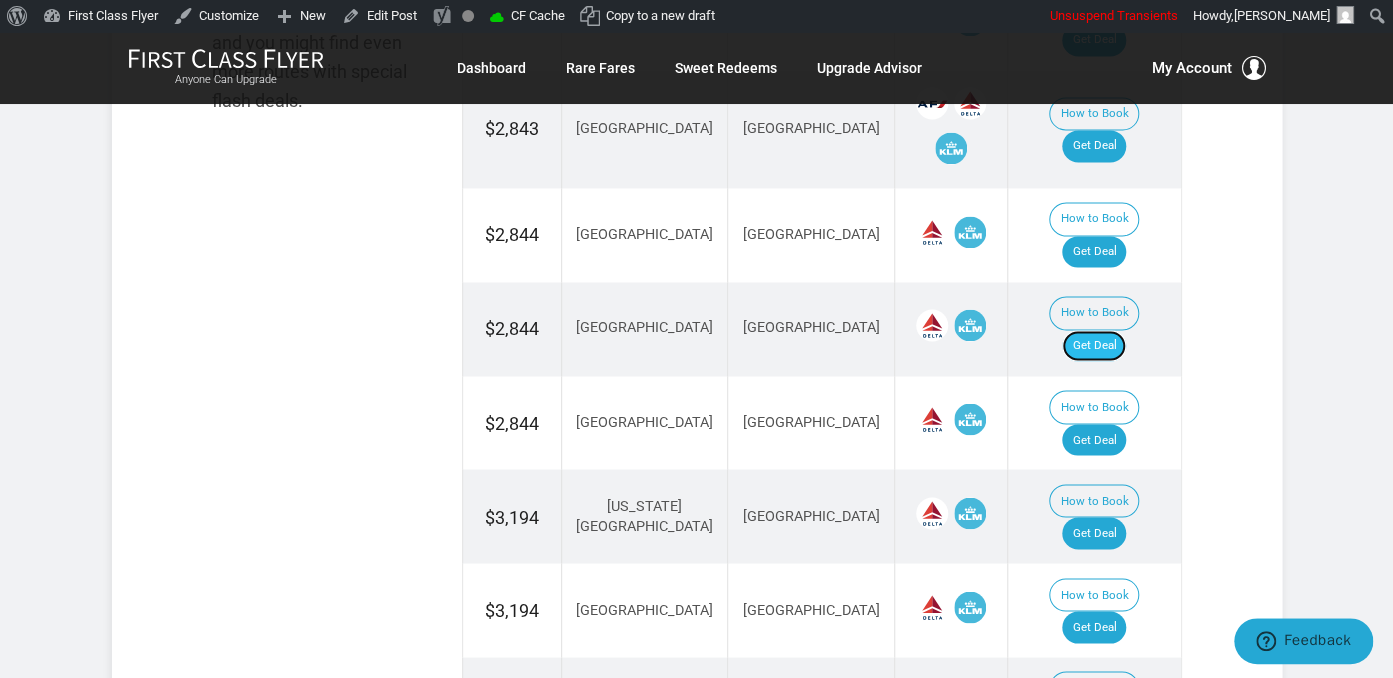 click on "Get Deal" at bounding box center [1094, 346] 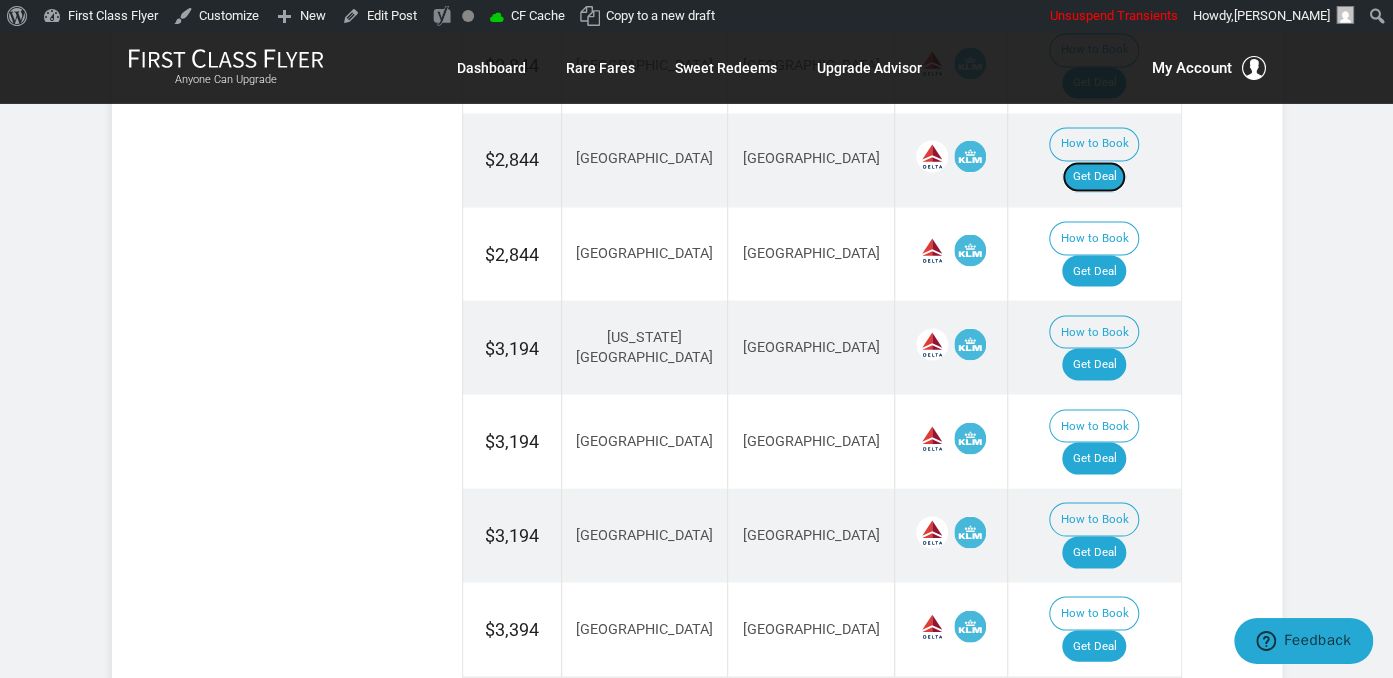 scroll, scrollTop: 1584, scrollLeft: 0, axis: vertical 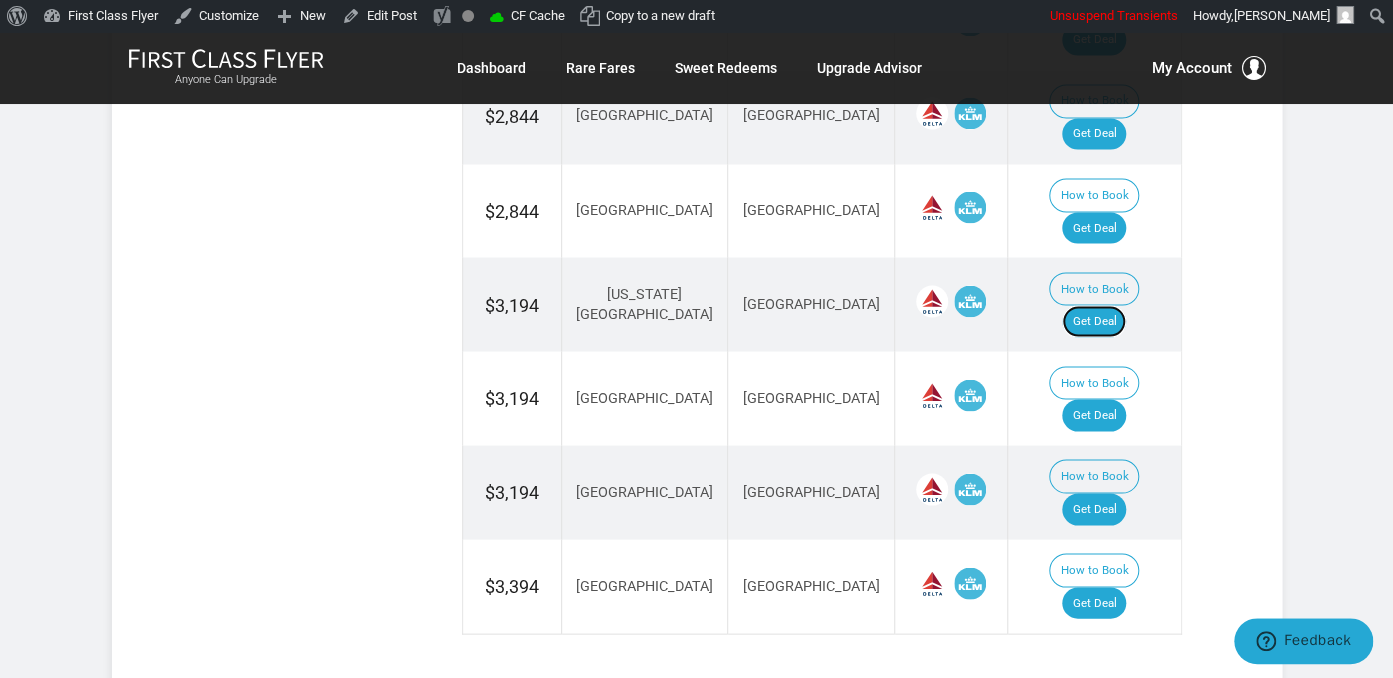 click on "Get Deal" at bounding box center (1094, 321) 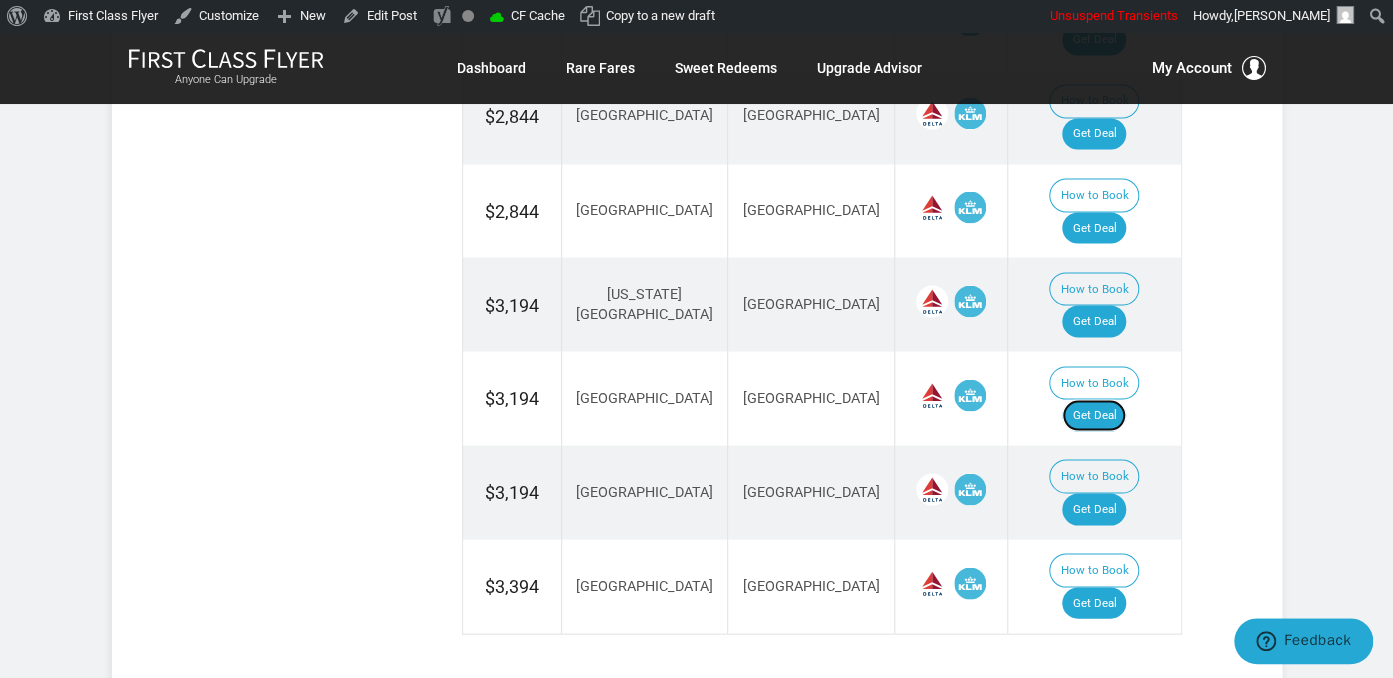 click on "Get Deal" at bounding box center [1094, 415] 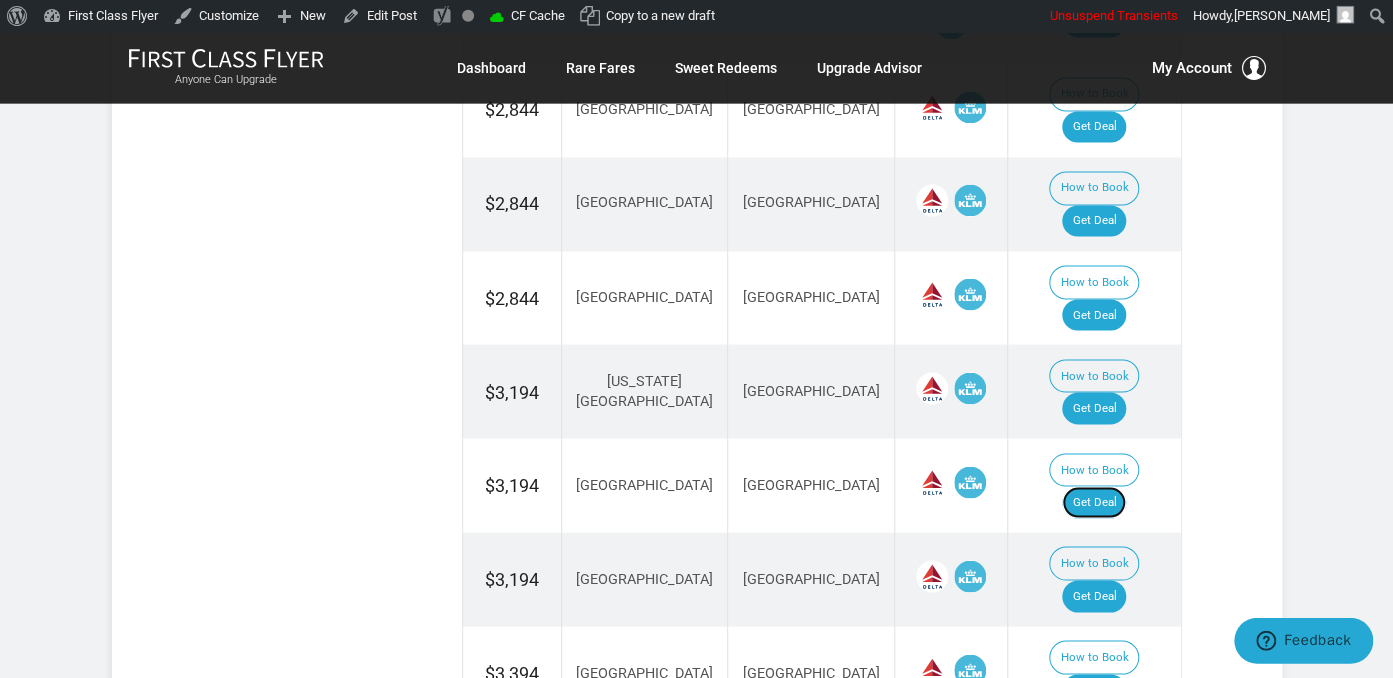 scroll, scrollTop: 1372, scrollLeft: 0, axis: vertical 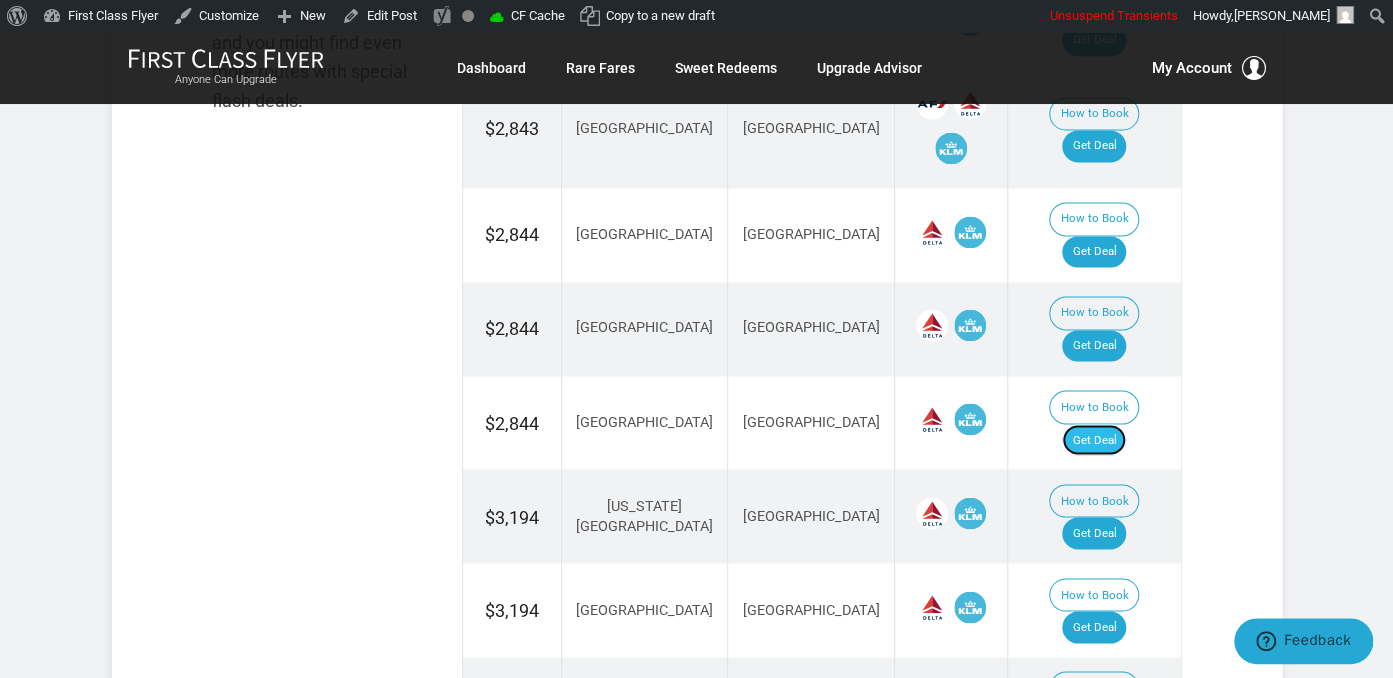 click on "Get Deal" at bounding box center [1094, 440] 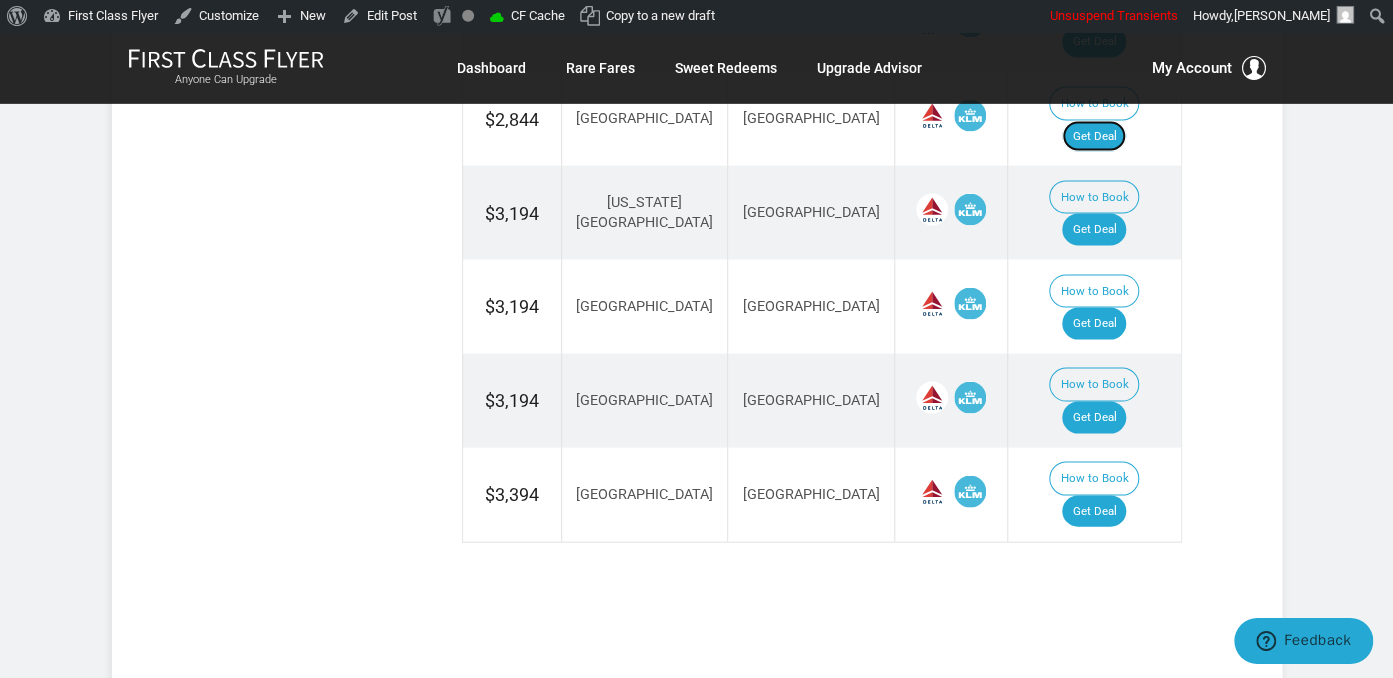scroll, scrollTop: 1689, scrollLeft: 0, axis: vertical 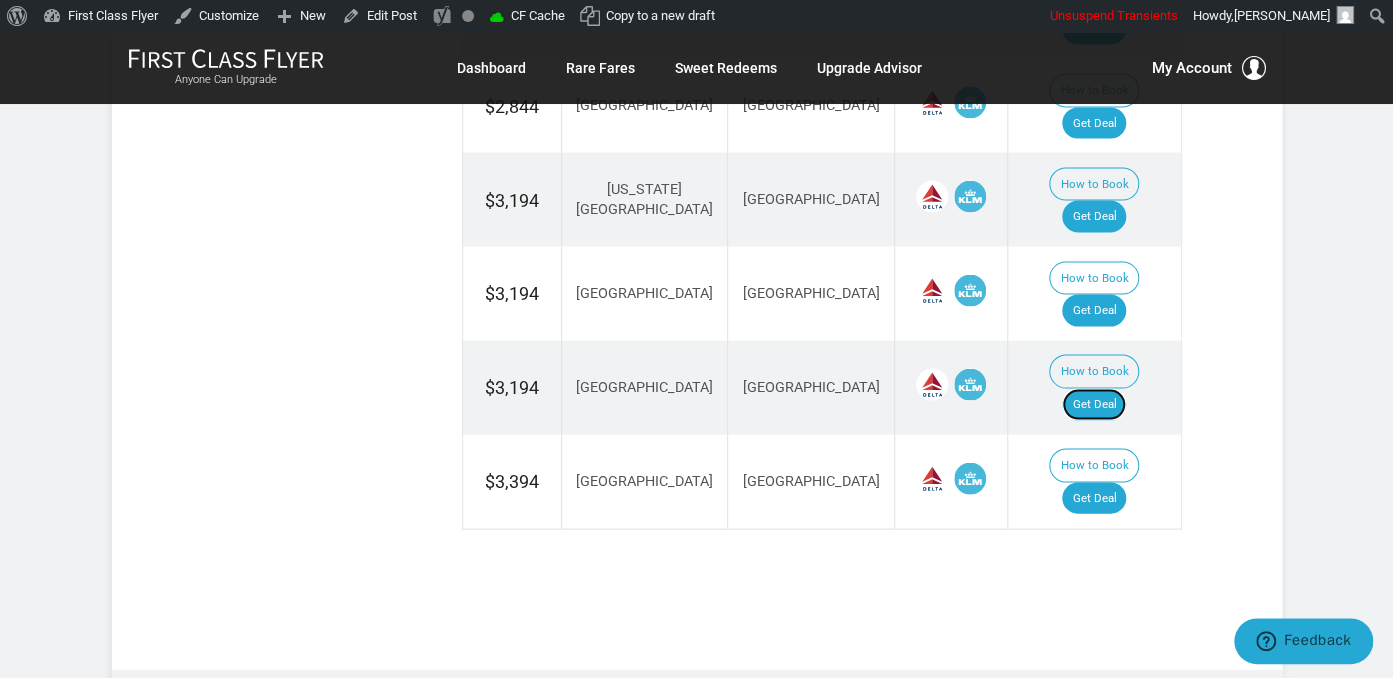 click on "Get Deal" at bounding box center [1094, 404] 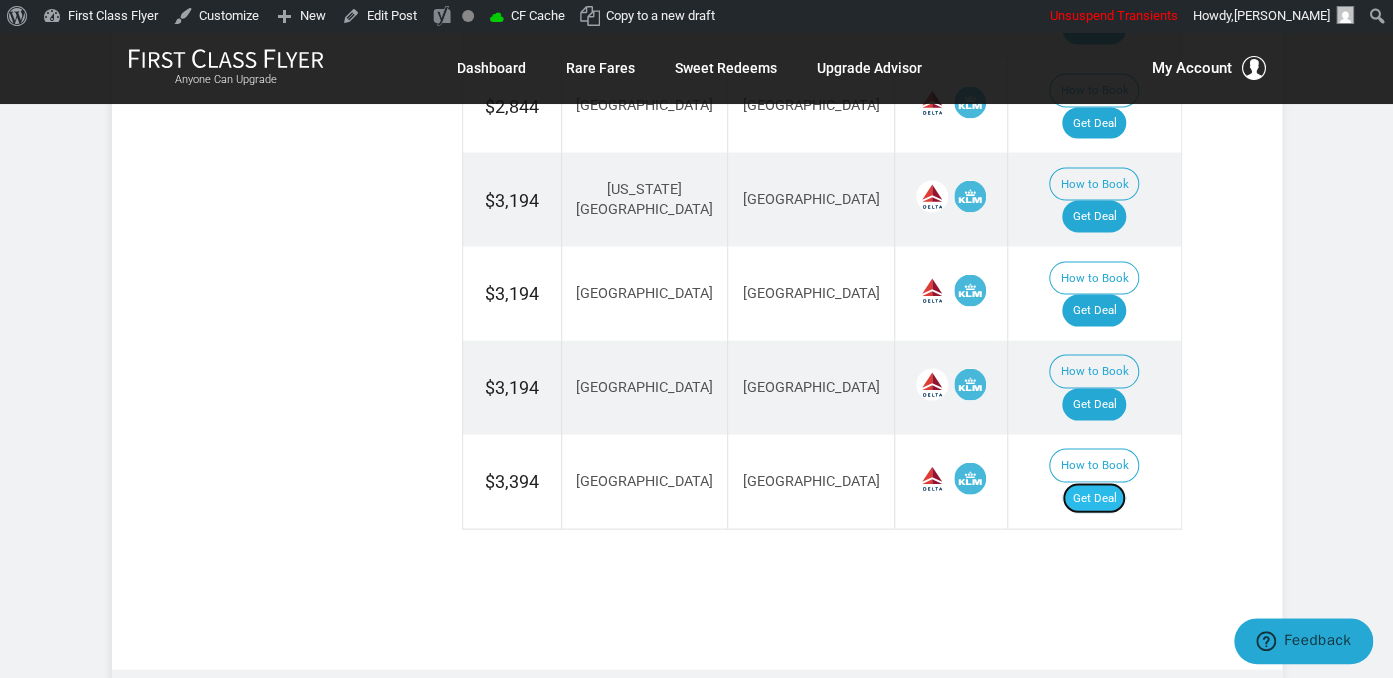 click on "Get Deal" at bounding box center (1094, 498) 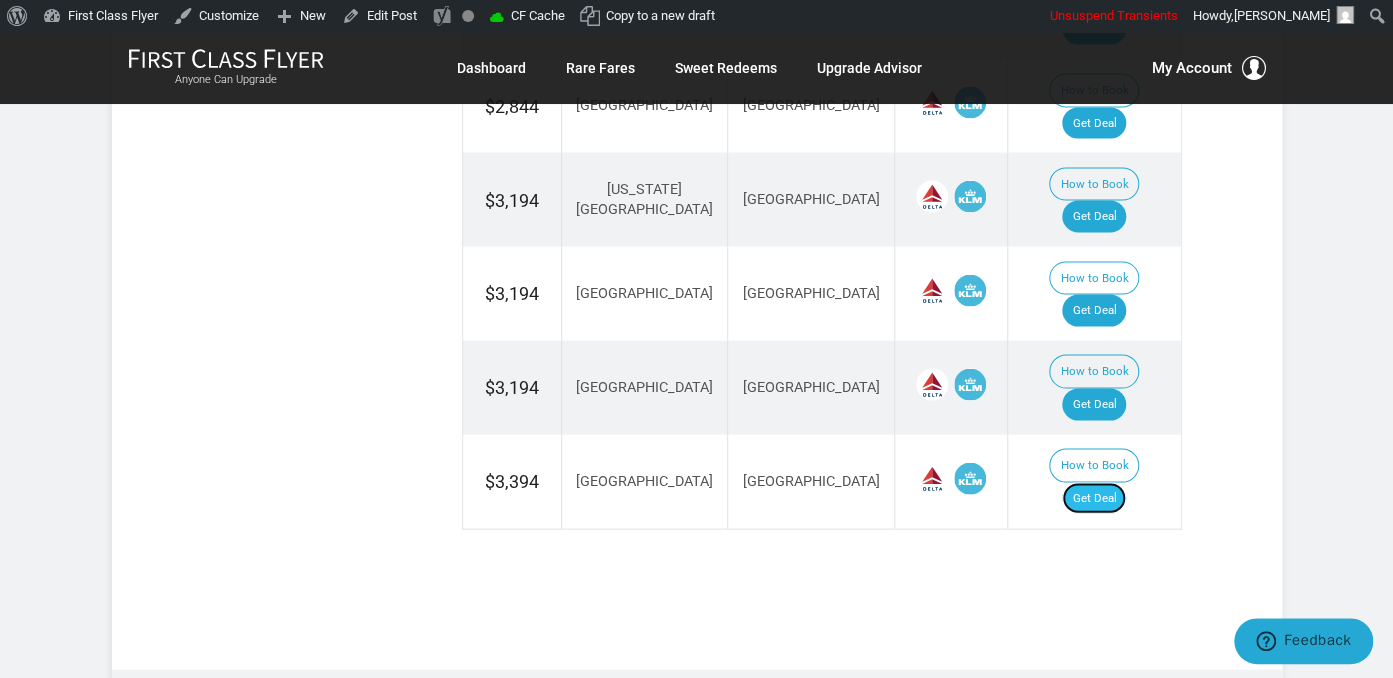 click on "Get Deal" at bounding box center (1094, 498) 